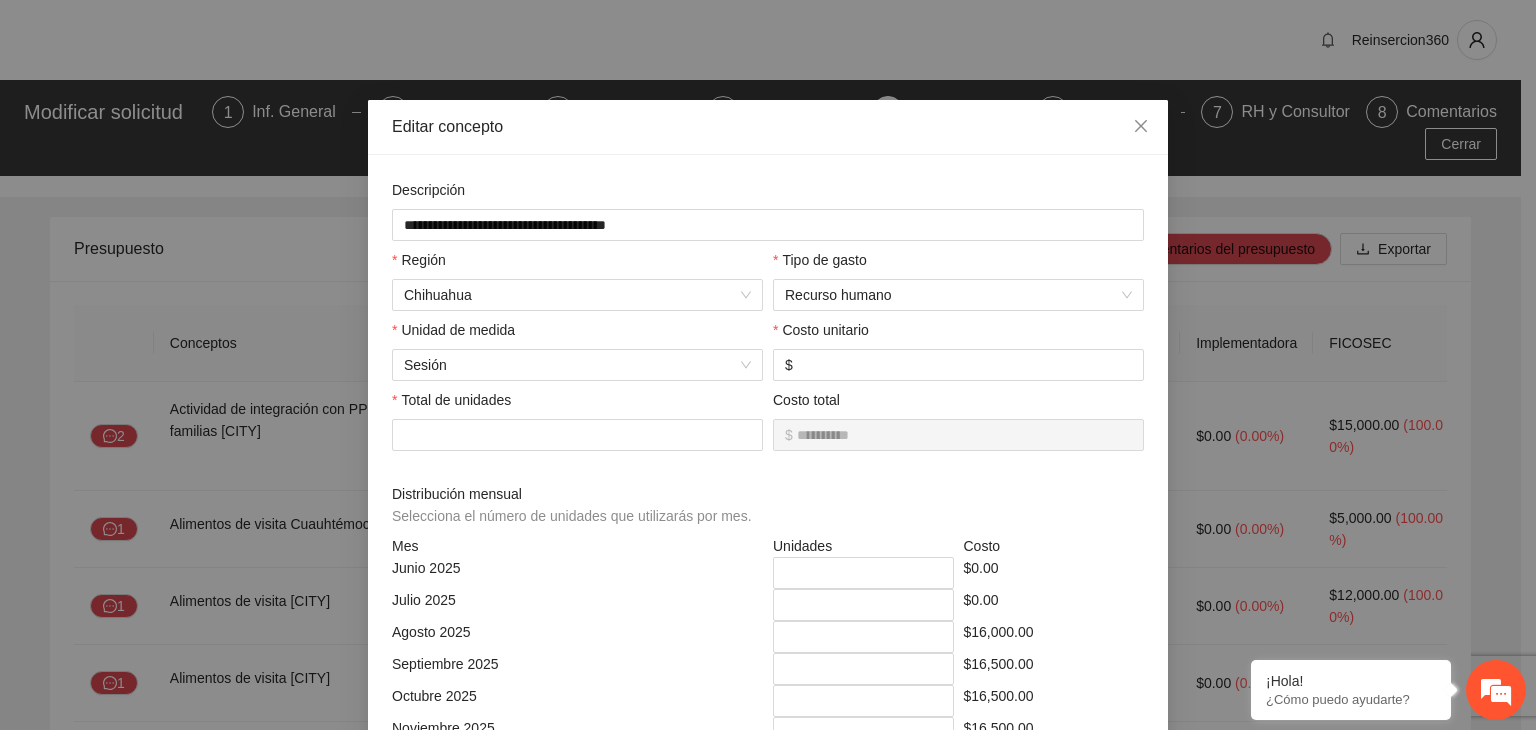scroll, scrollTop: 1546, scrollLeft: 0, axis: vertical 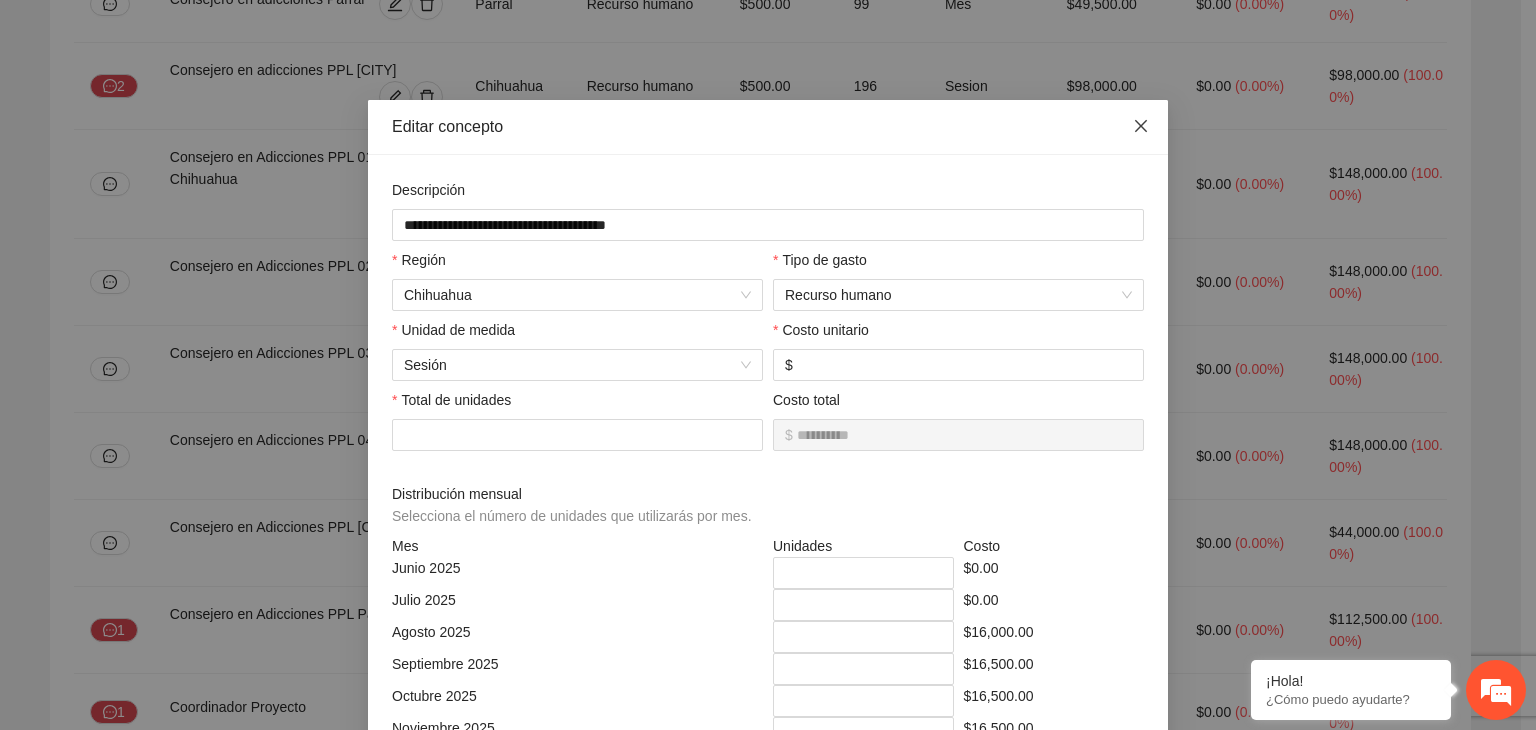 click 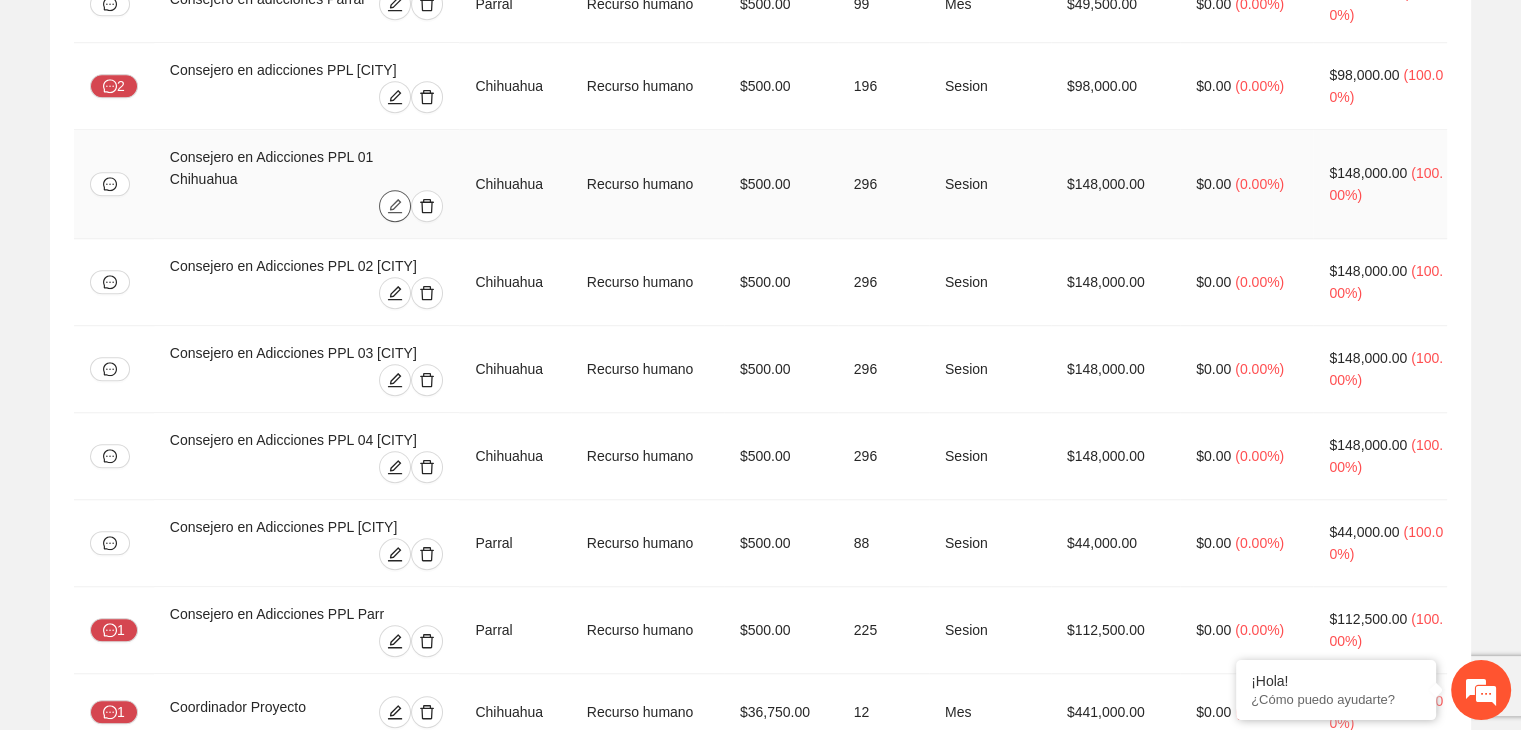 click 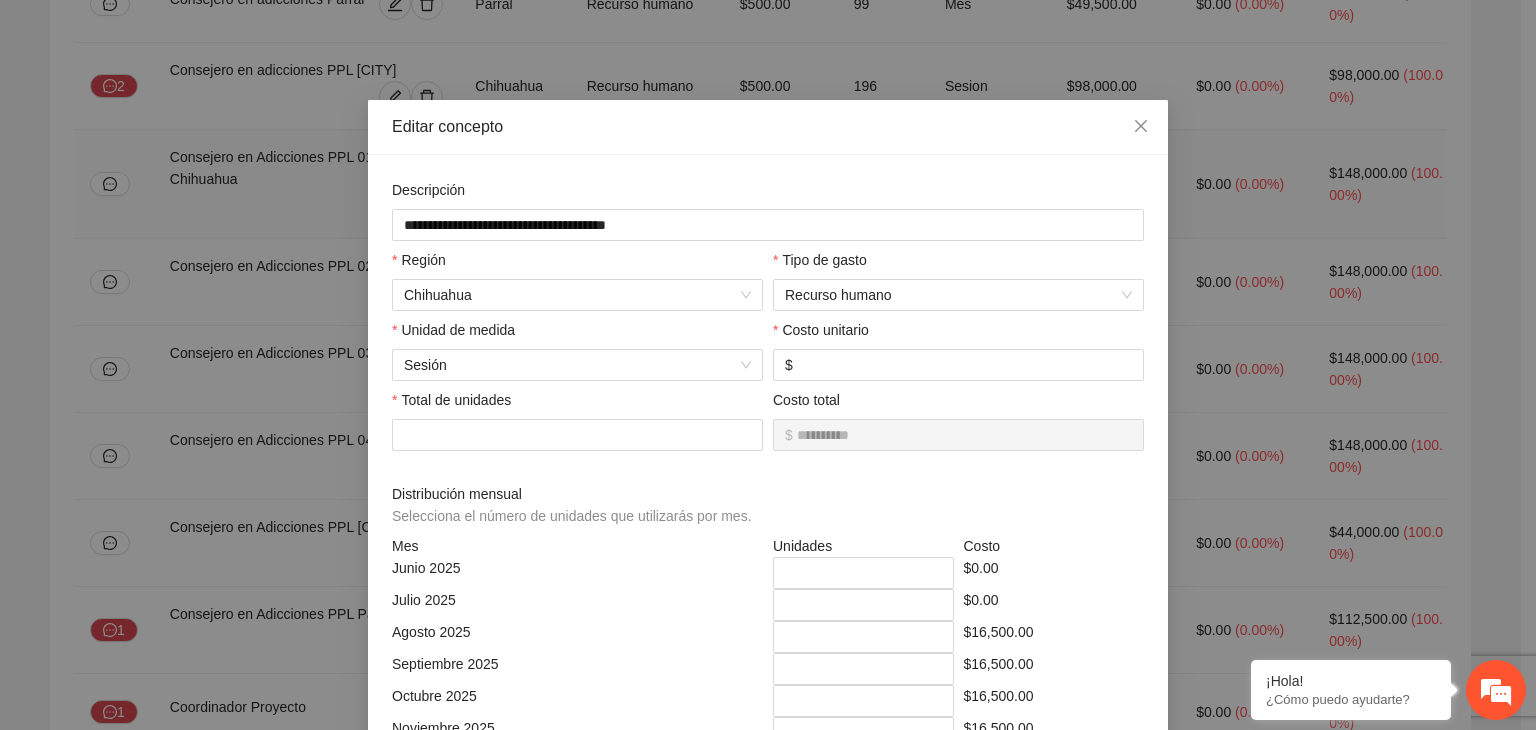 click on "Descripción" at bounding box center [428, 190] 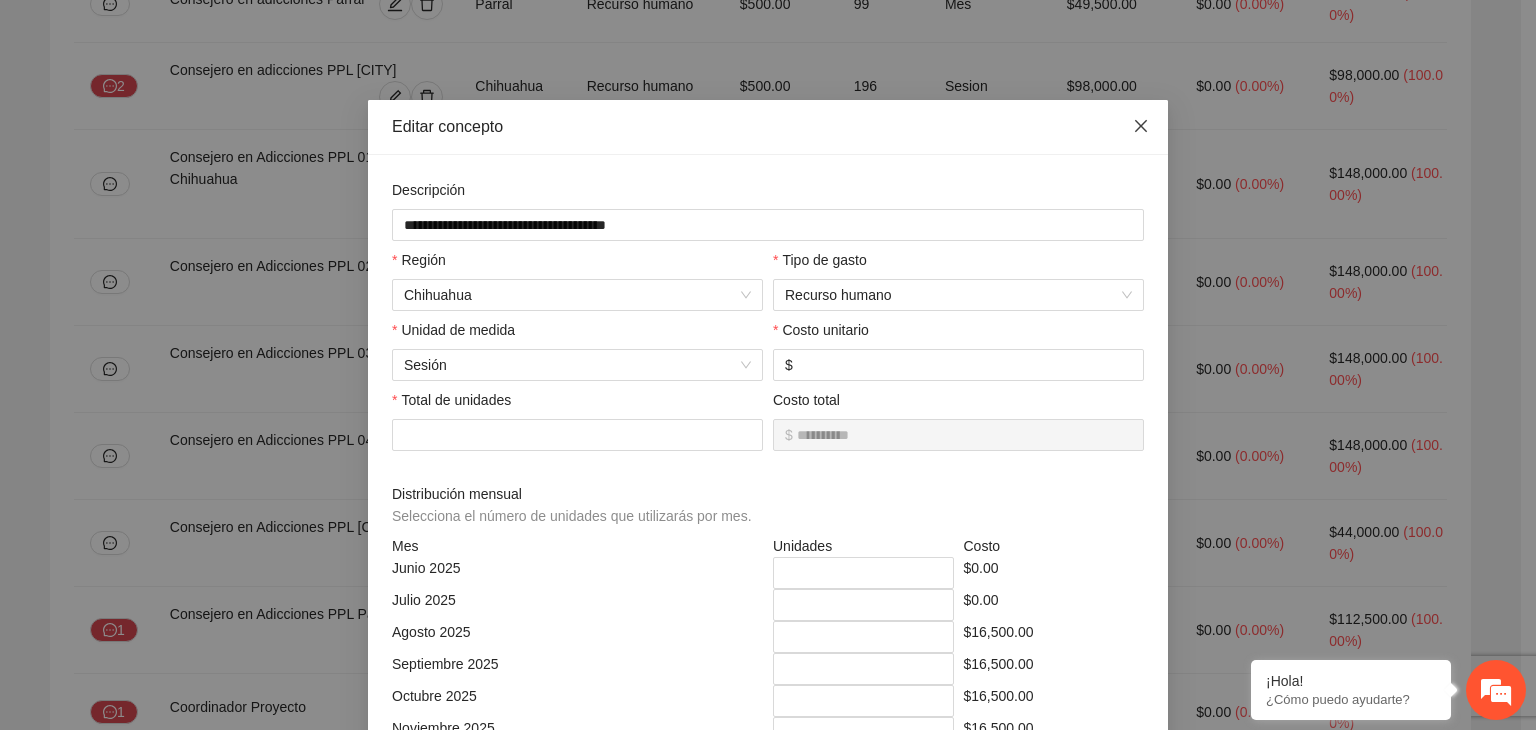click at bounding box center (1141, 127) 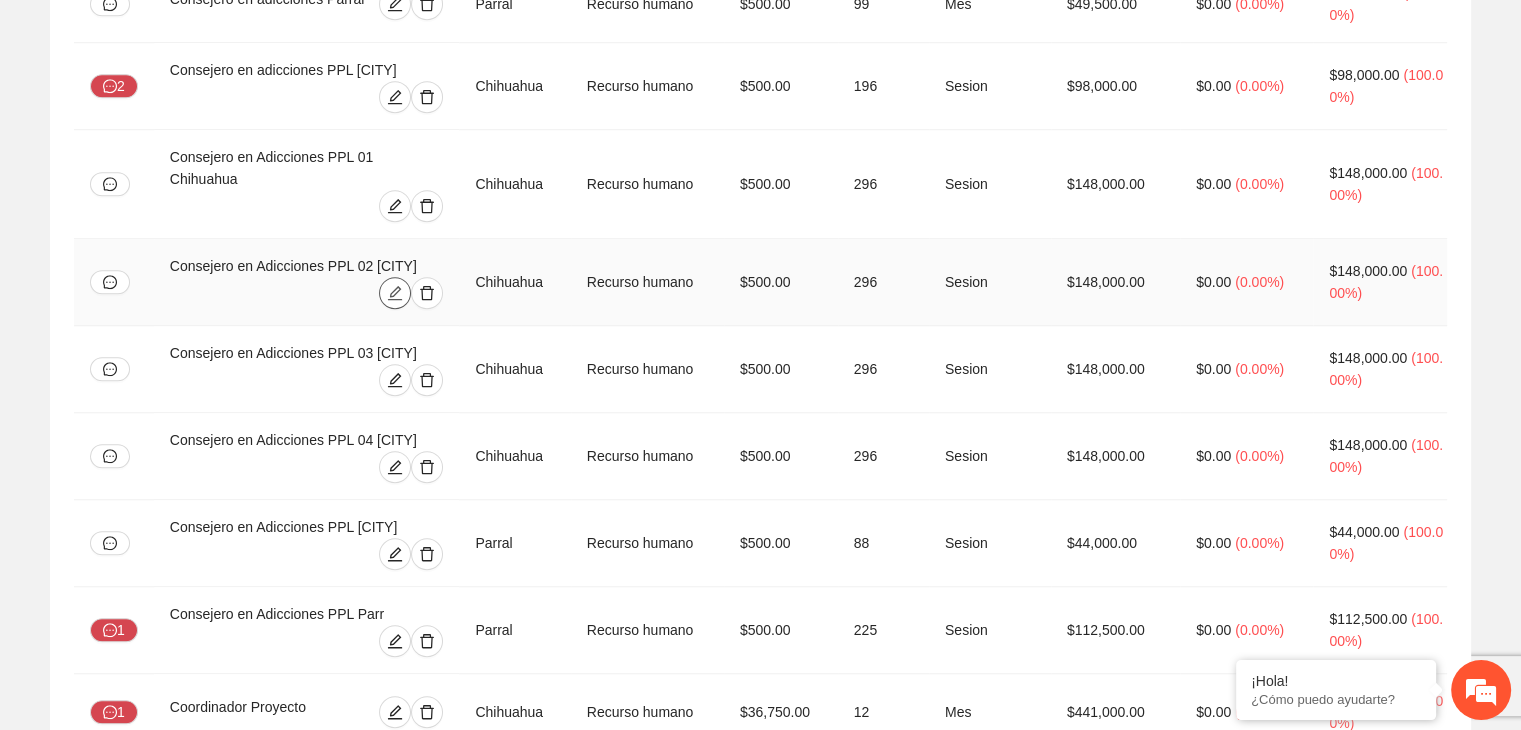 click 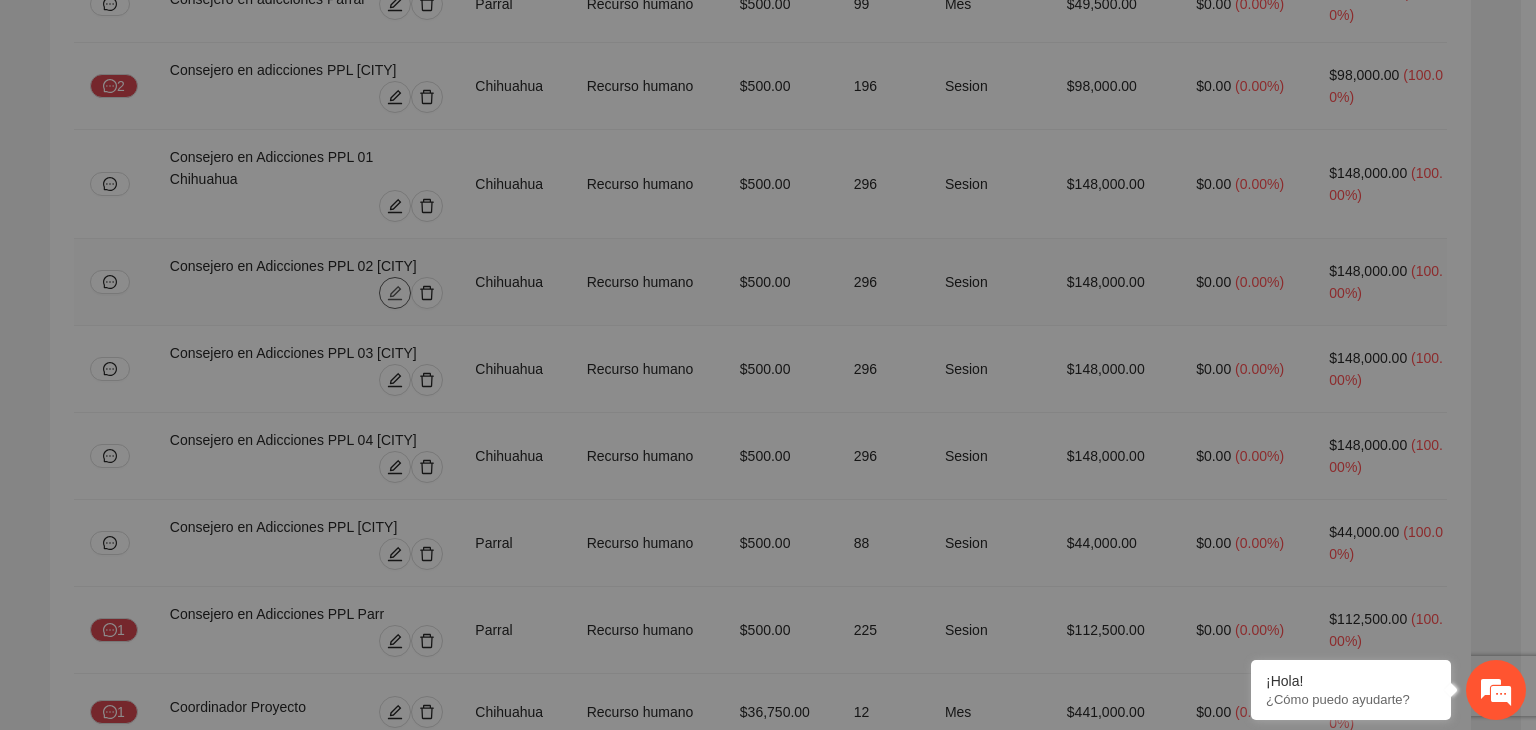 click on "Región" at bounding box center (577, 264) 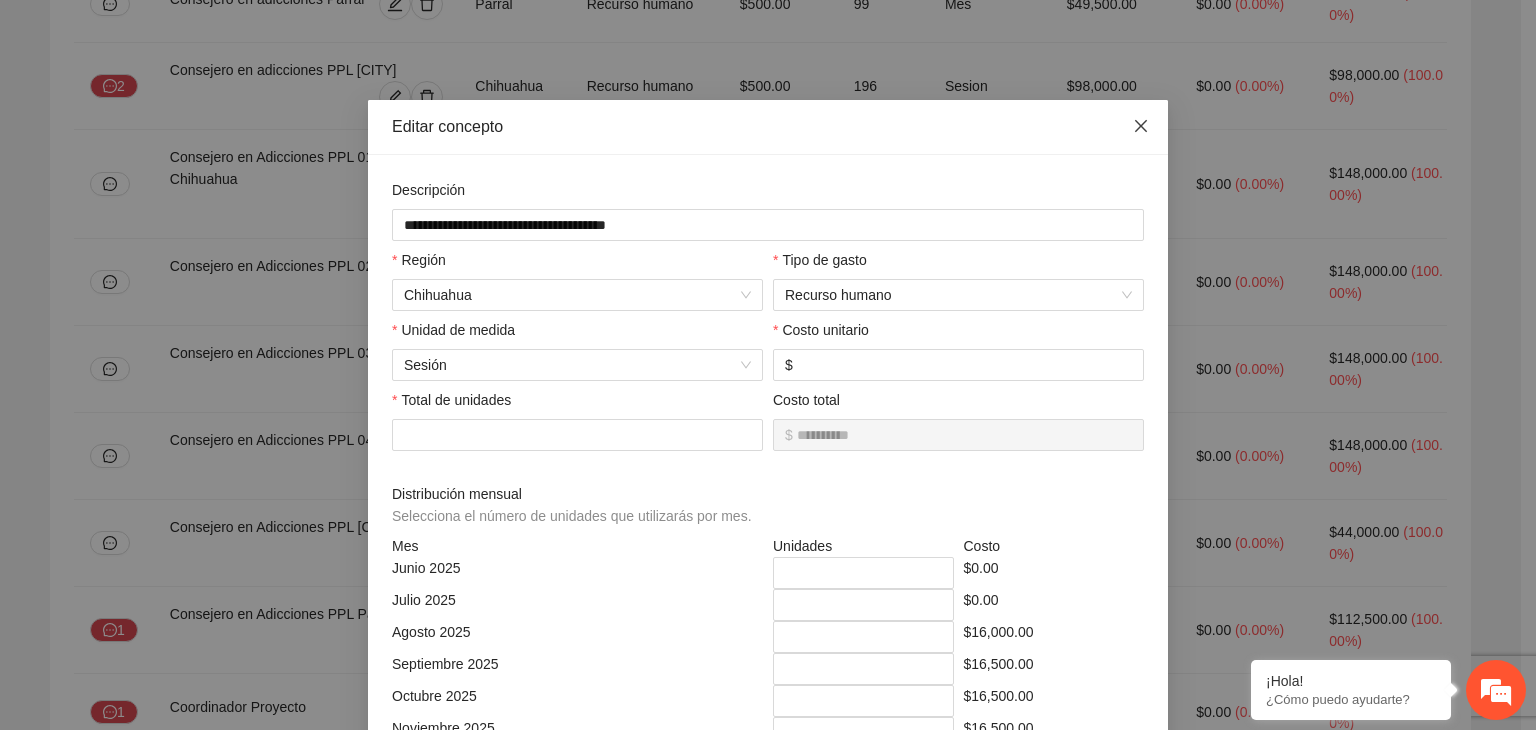 click 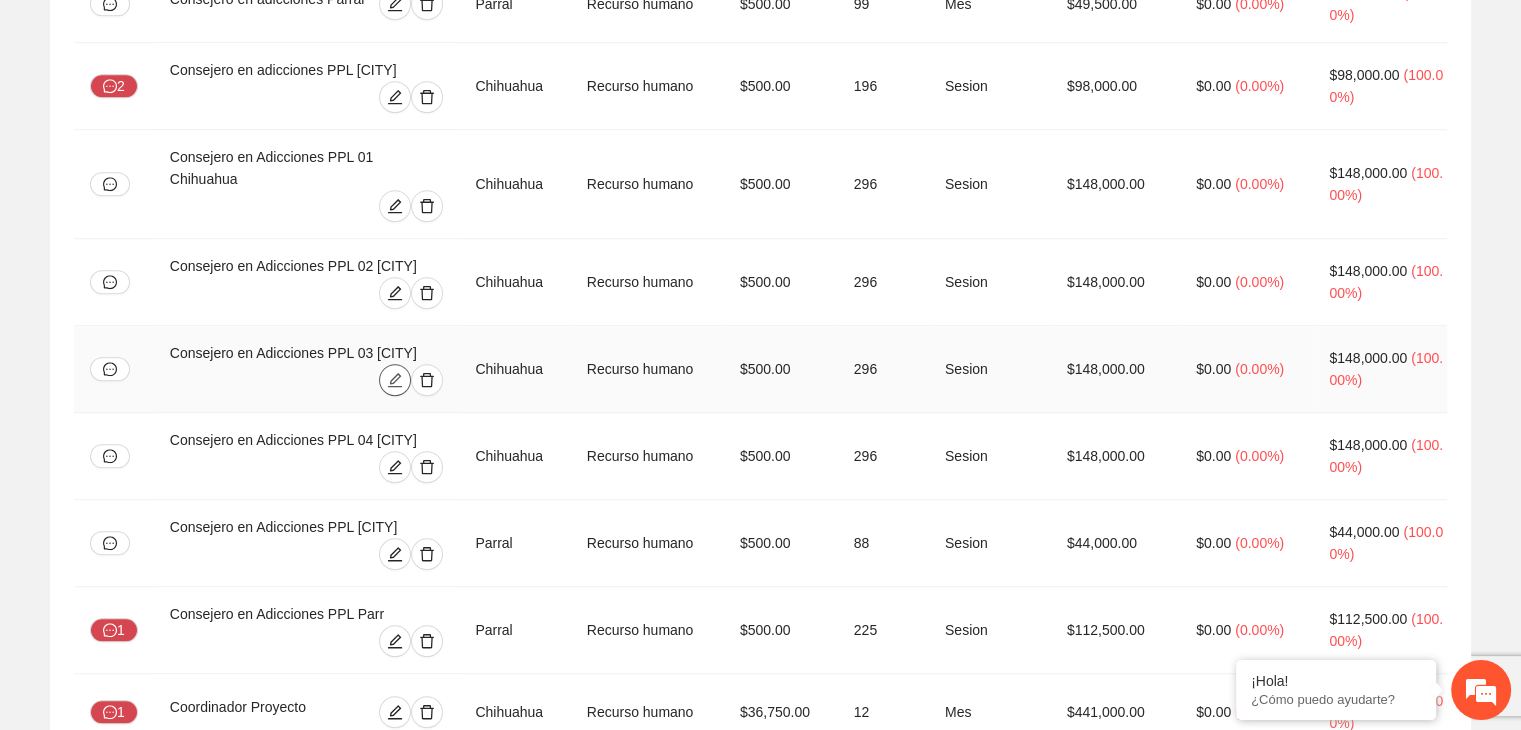 click at bounding box center [395, 380] 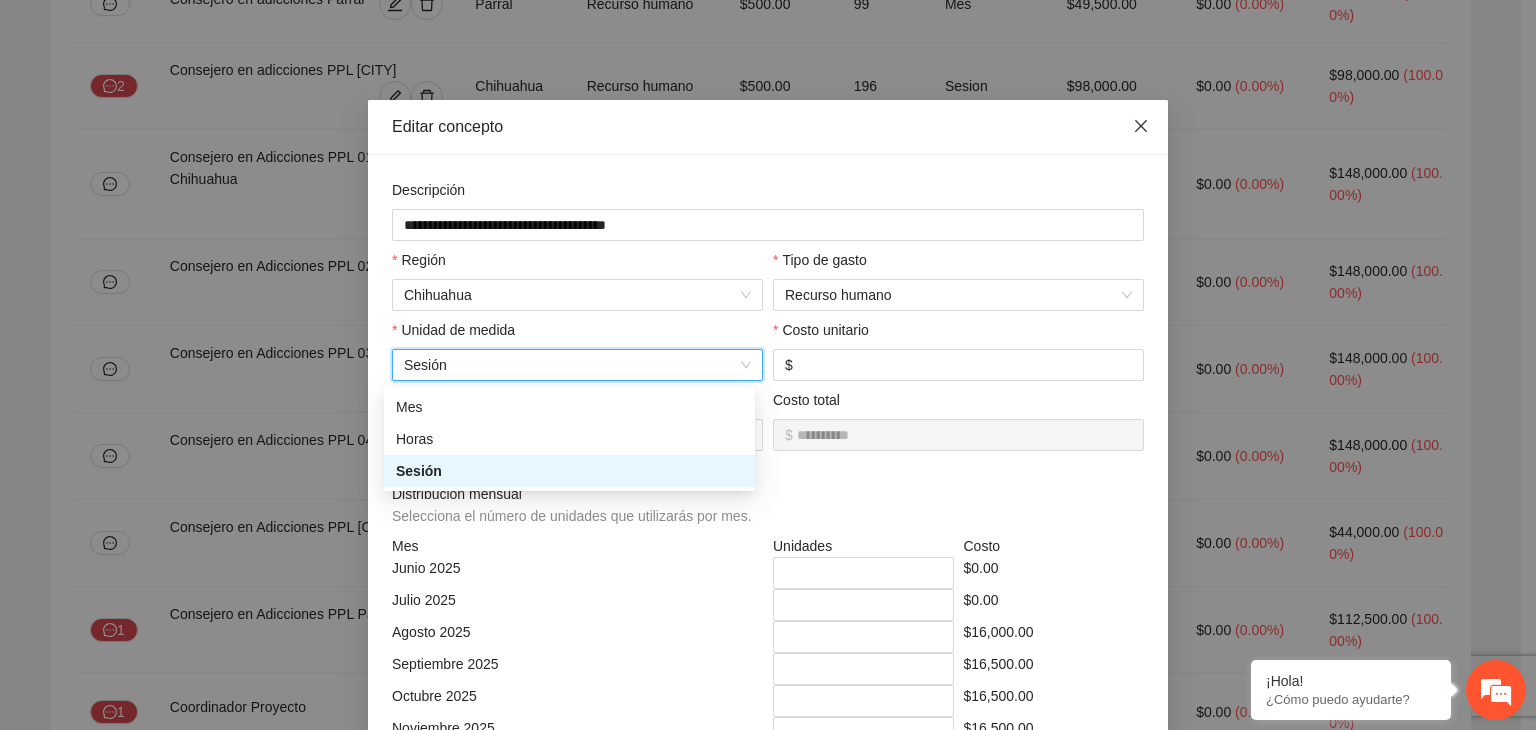 click at bounding box center [1141, 127] 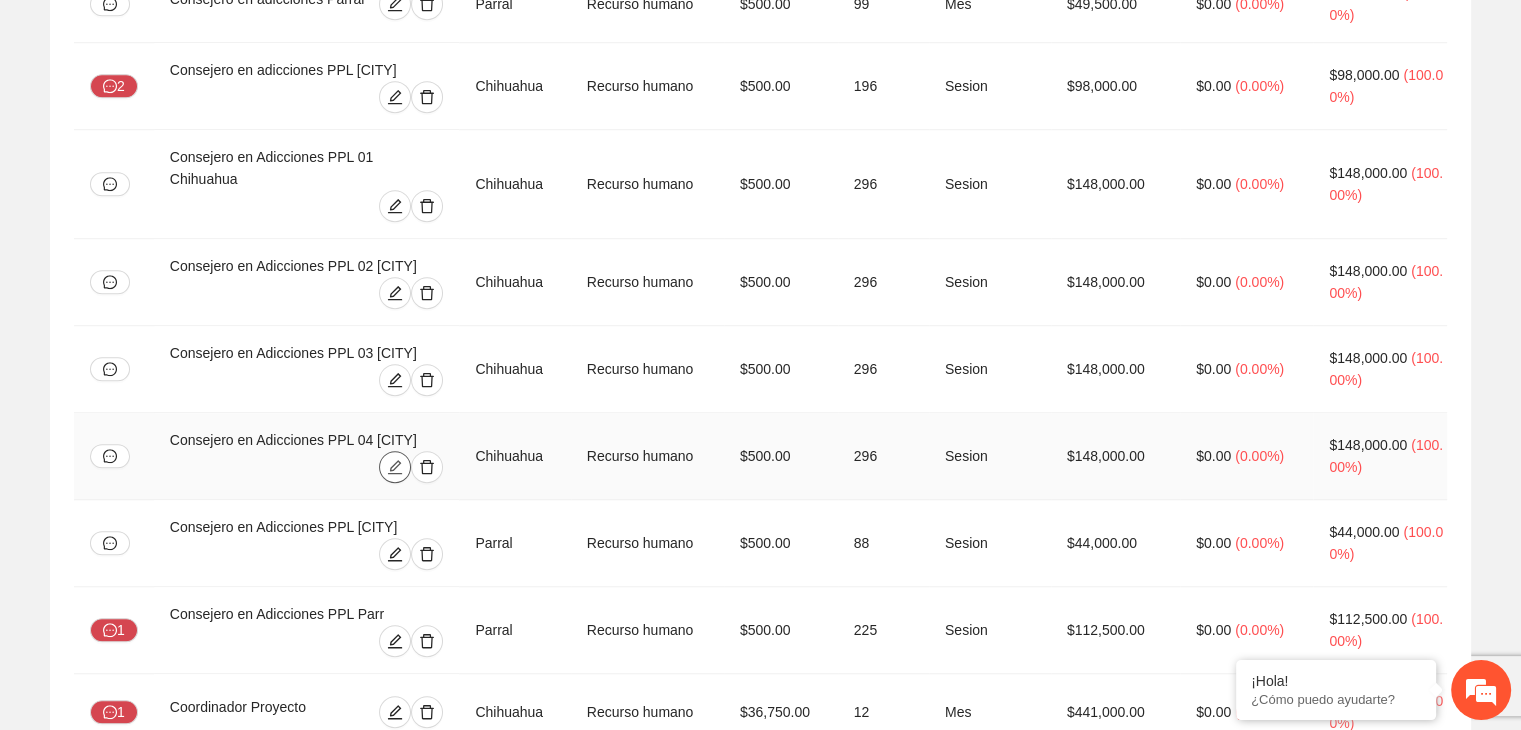 click 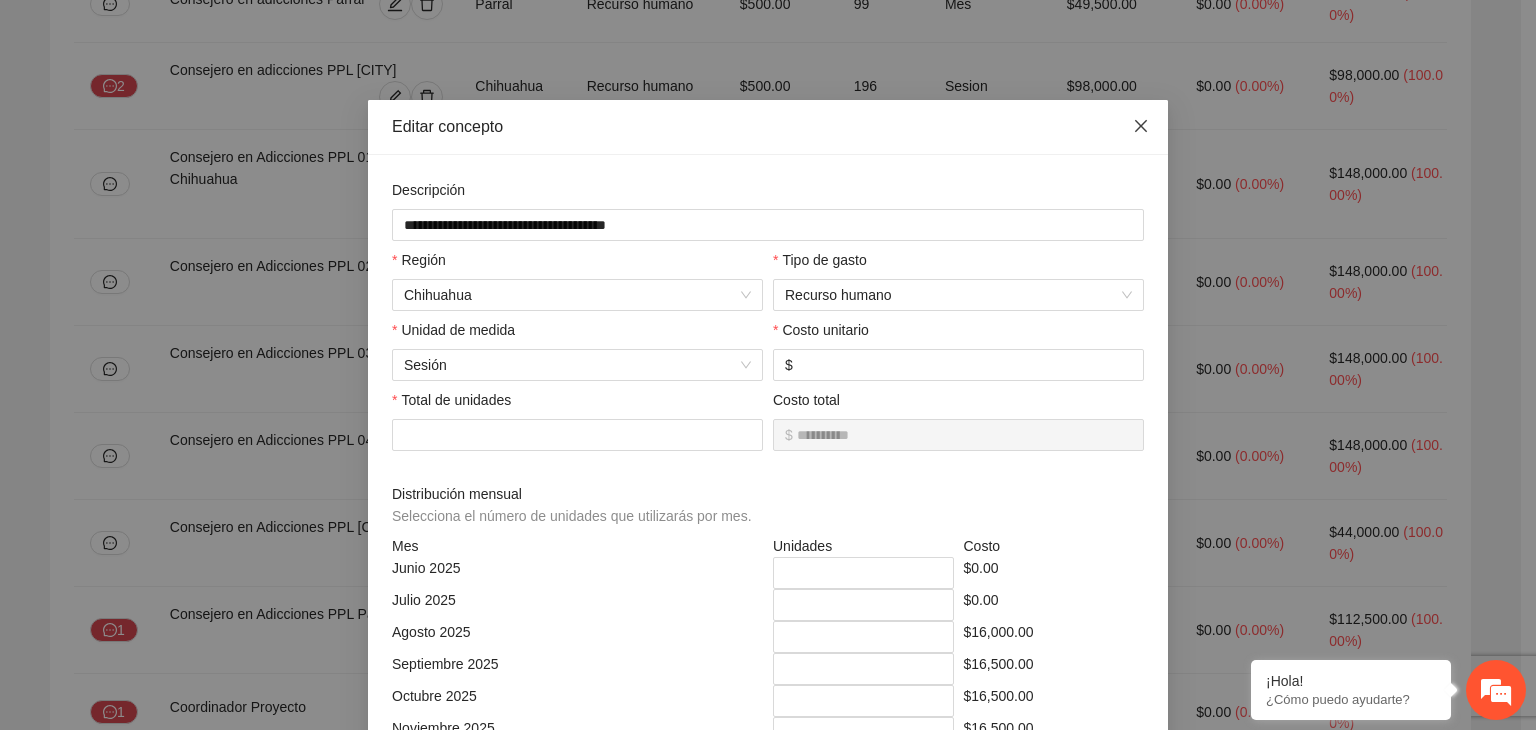 click 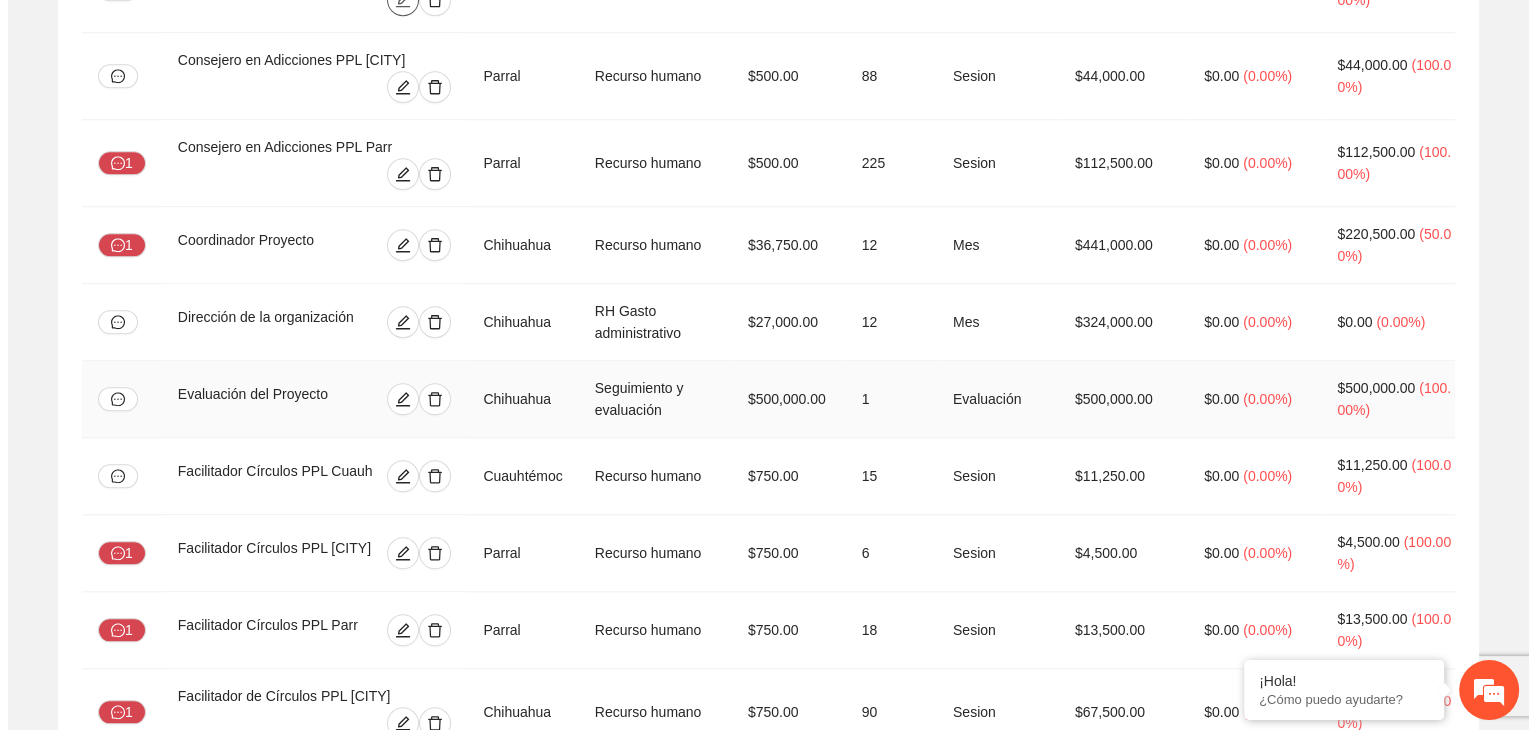 scroll, scrollTop: 2046, scrollLeft: 0, axis: vertical 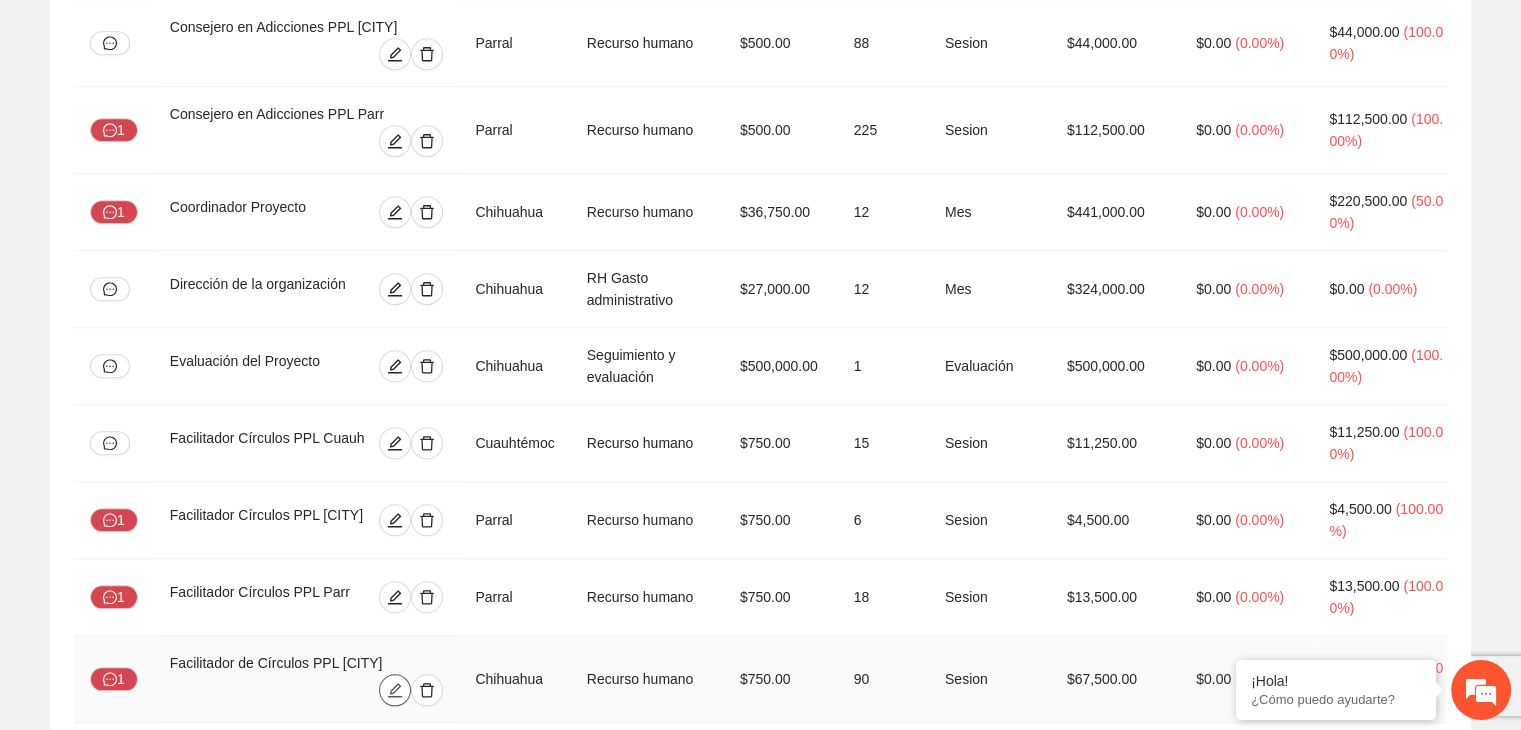 click at bounding box center [395, 690] 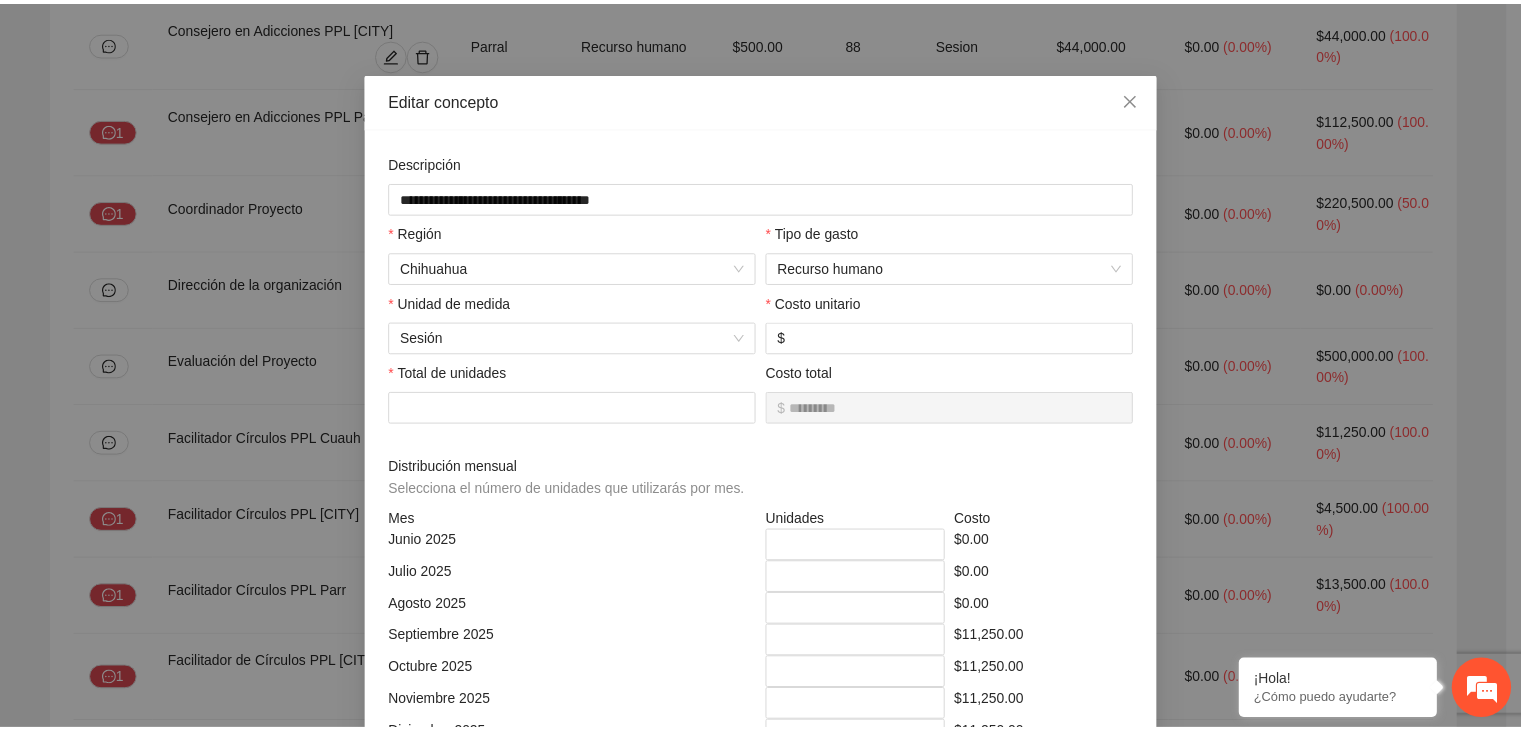 scroll, scrollTop: 0, scrollLeft: 0, axis: both 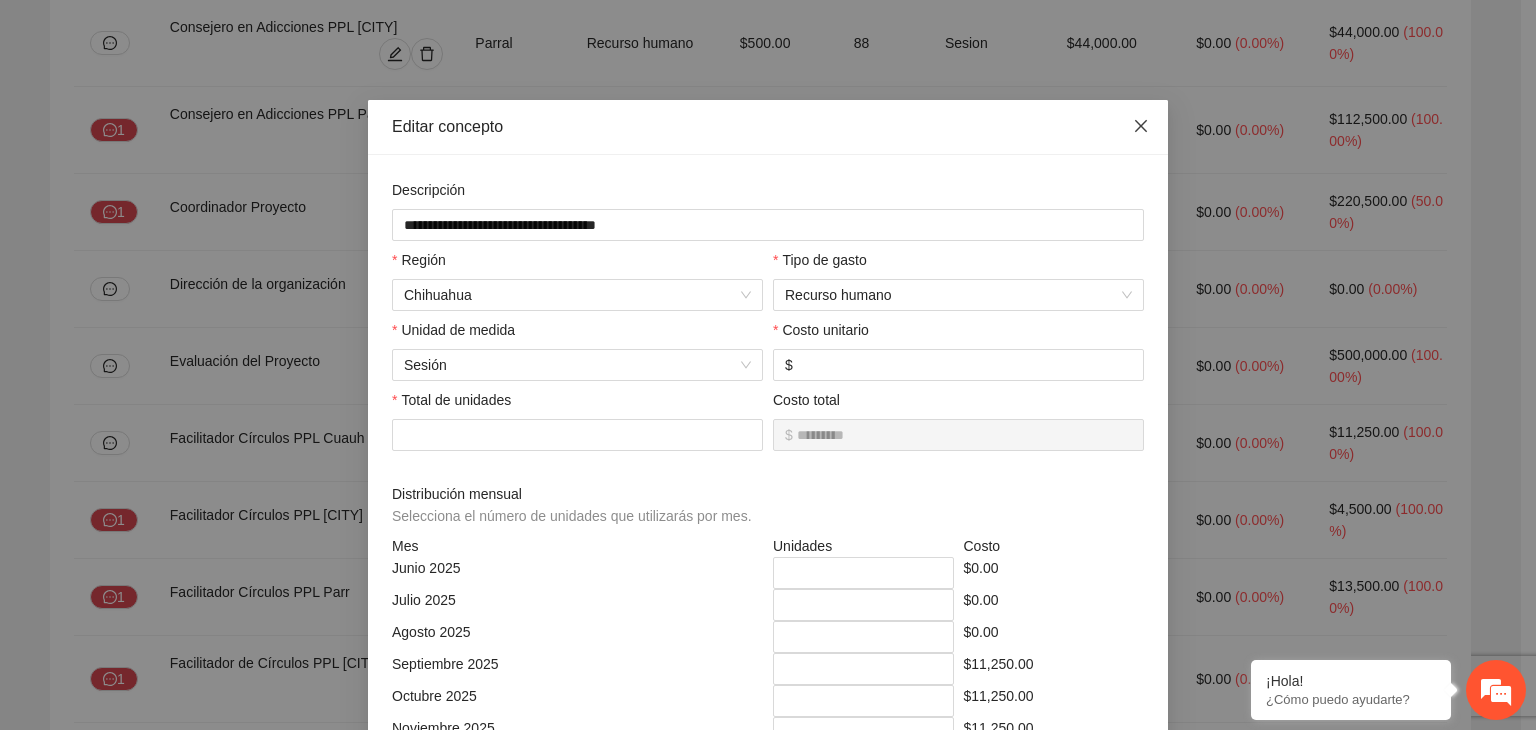 click 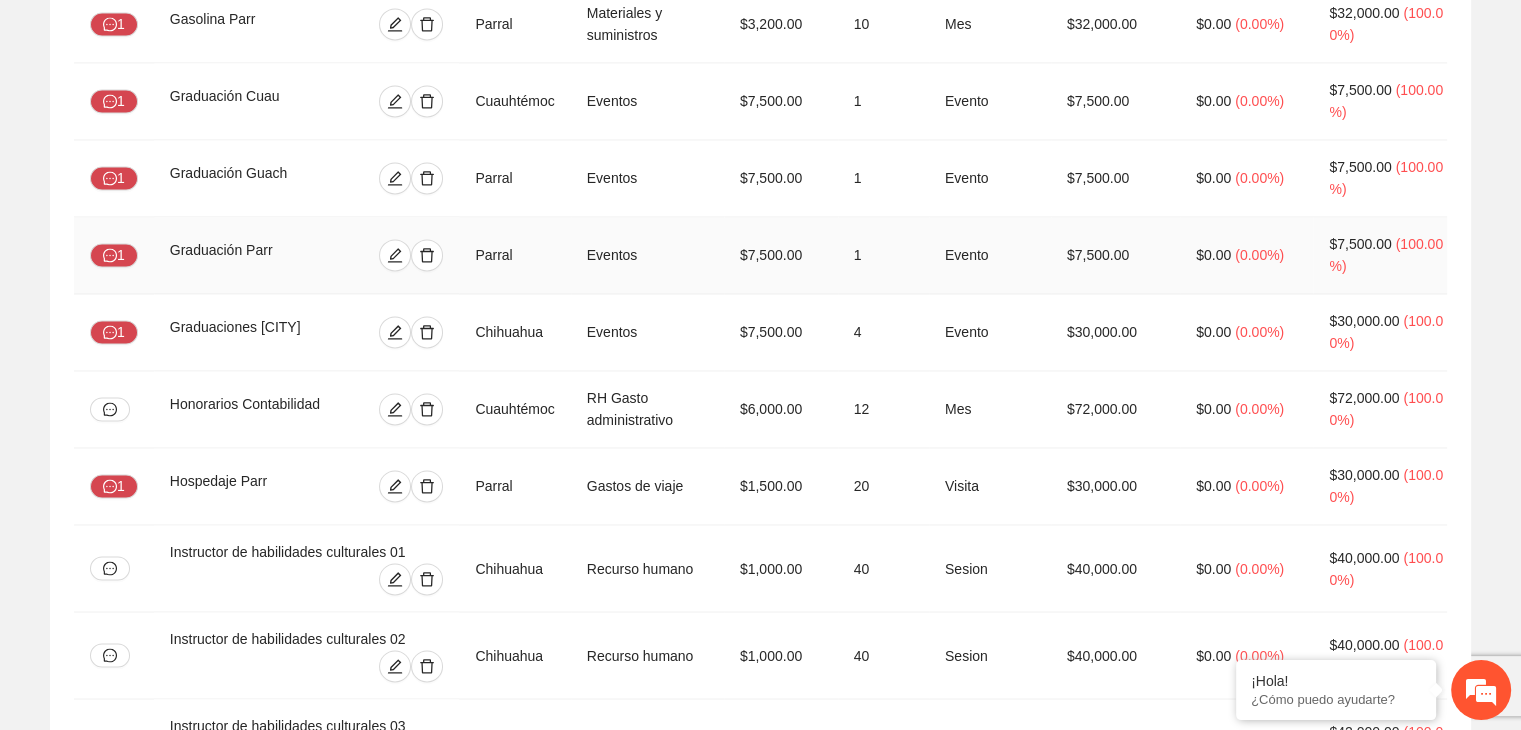 scroll, scrollTop: 3246, scrollLeft: 0, axis: vertical 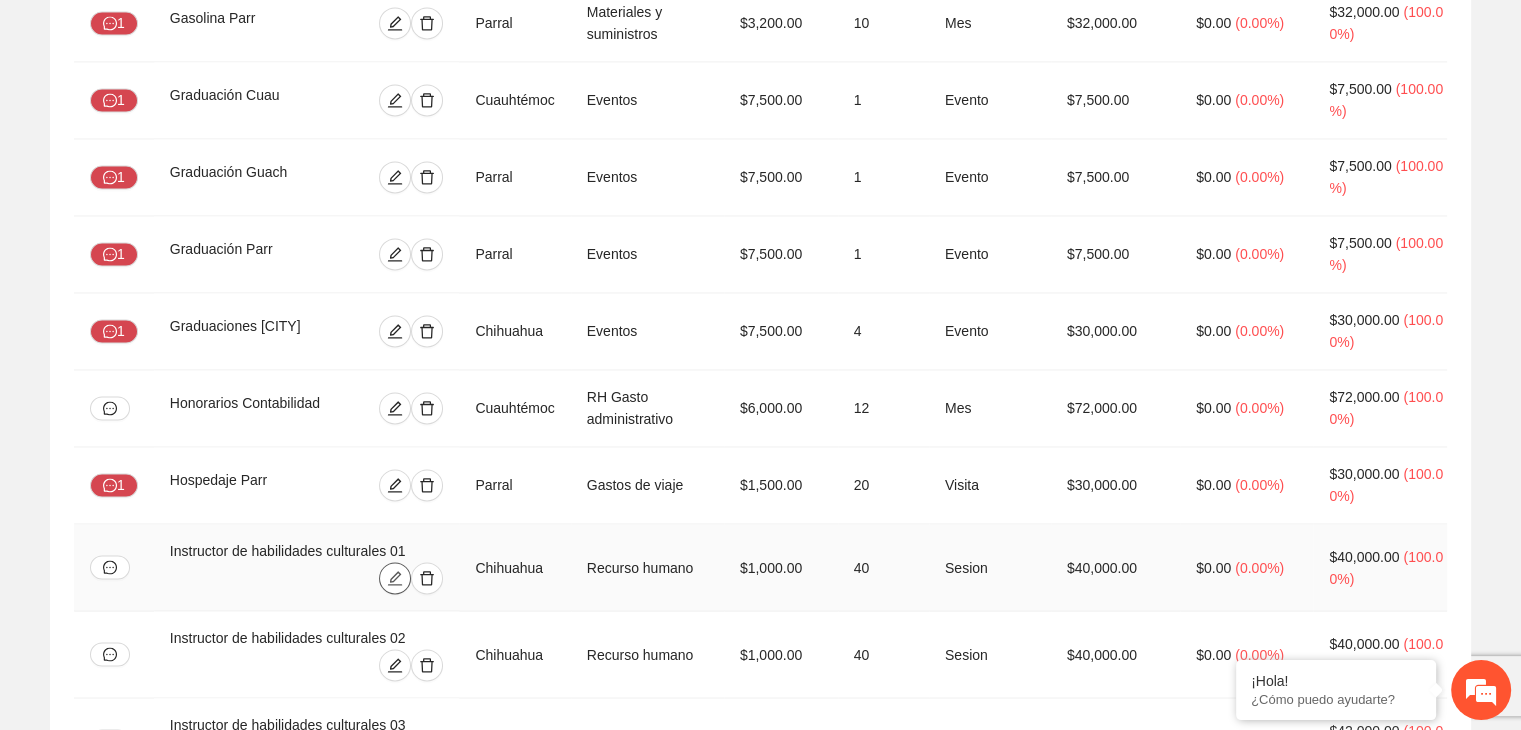 click 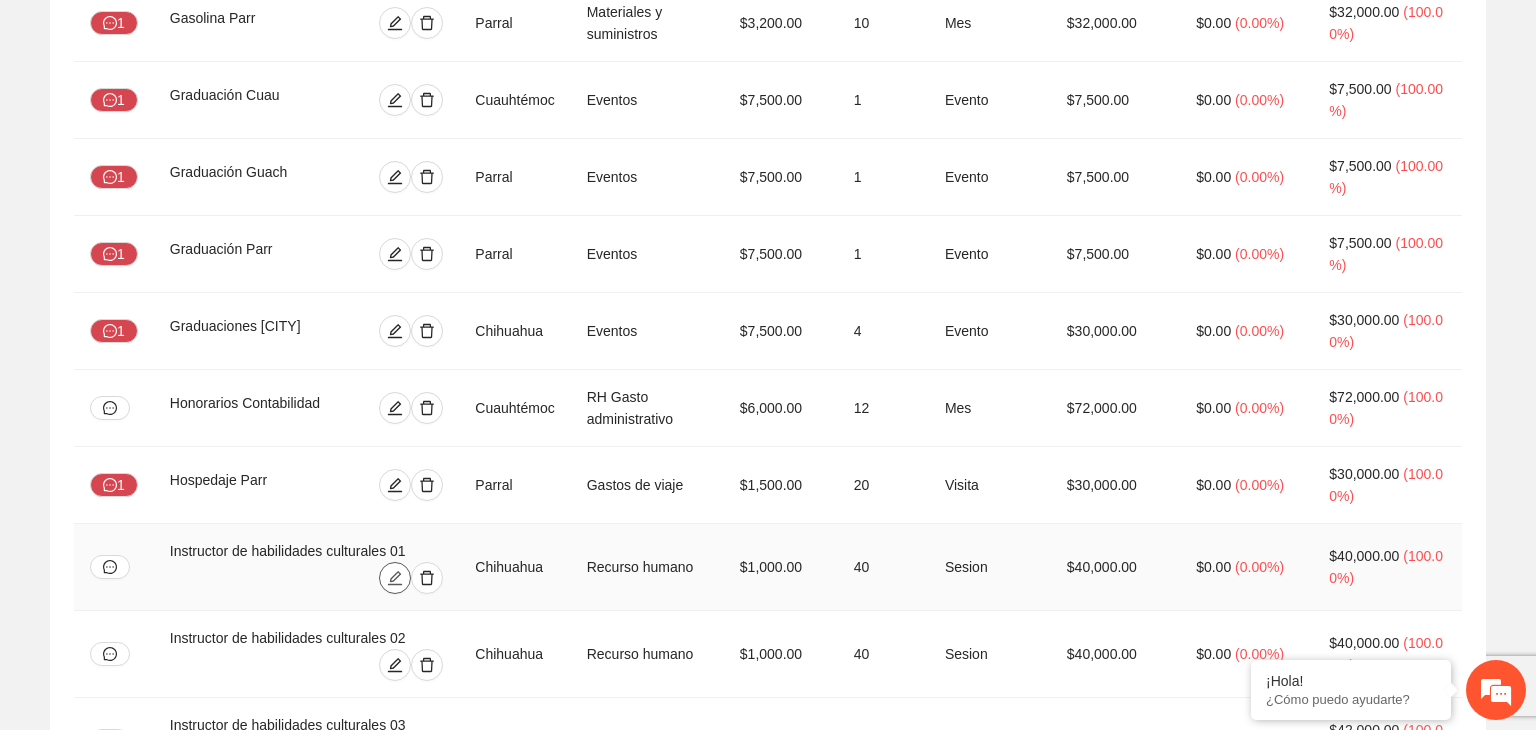 type on "*********" 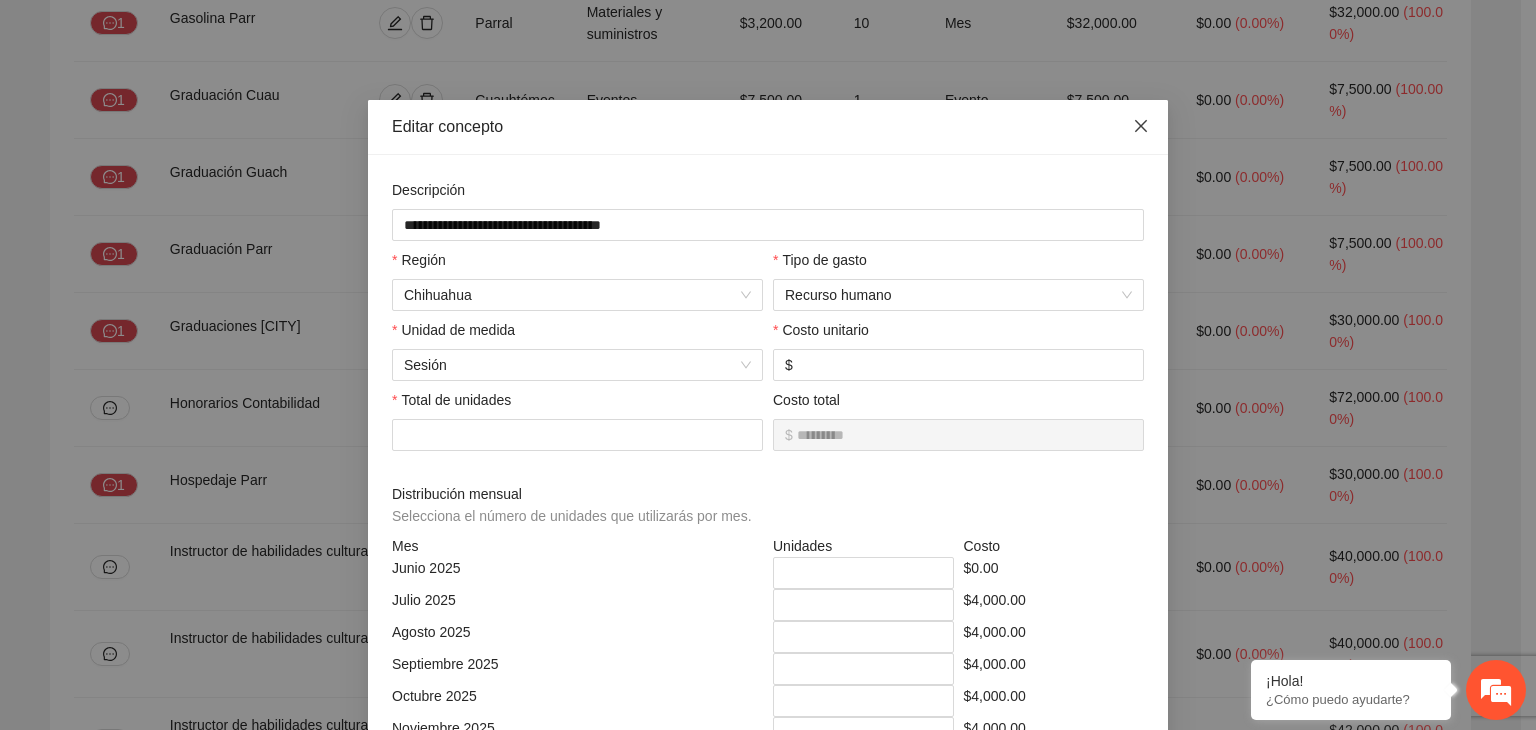 click at bounding box center [1141, 127] 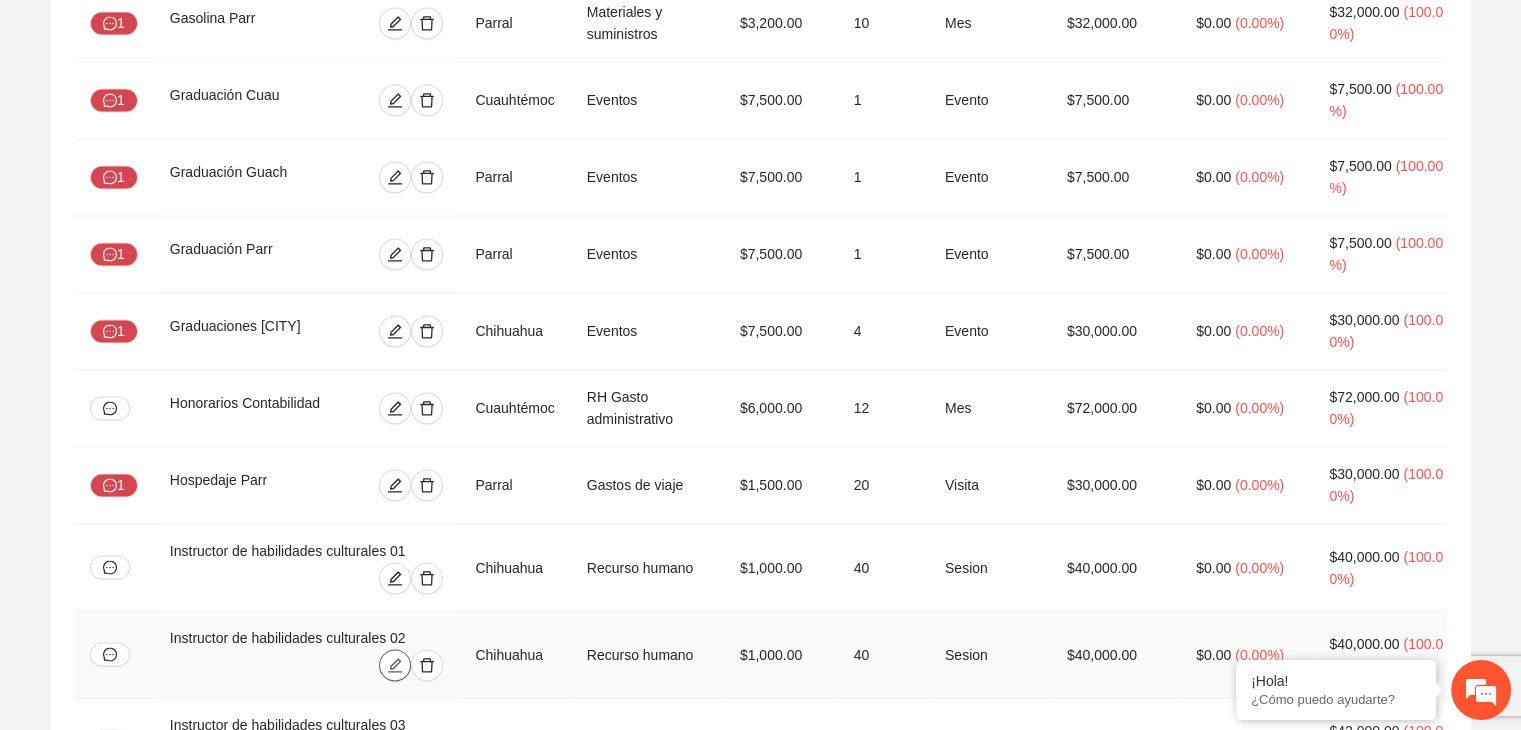 click at bounding box center (395, 665) 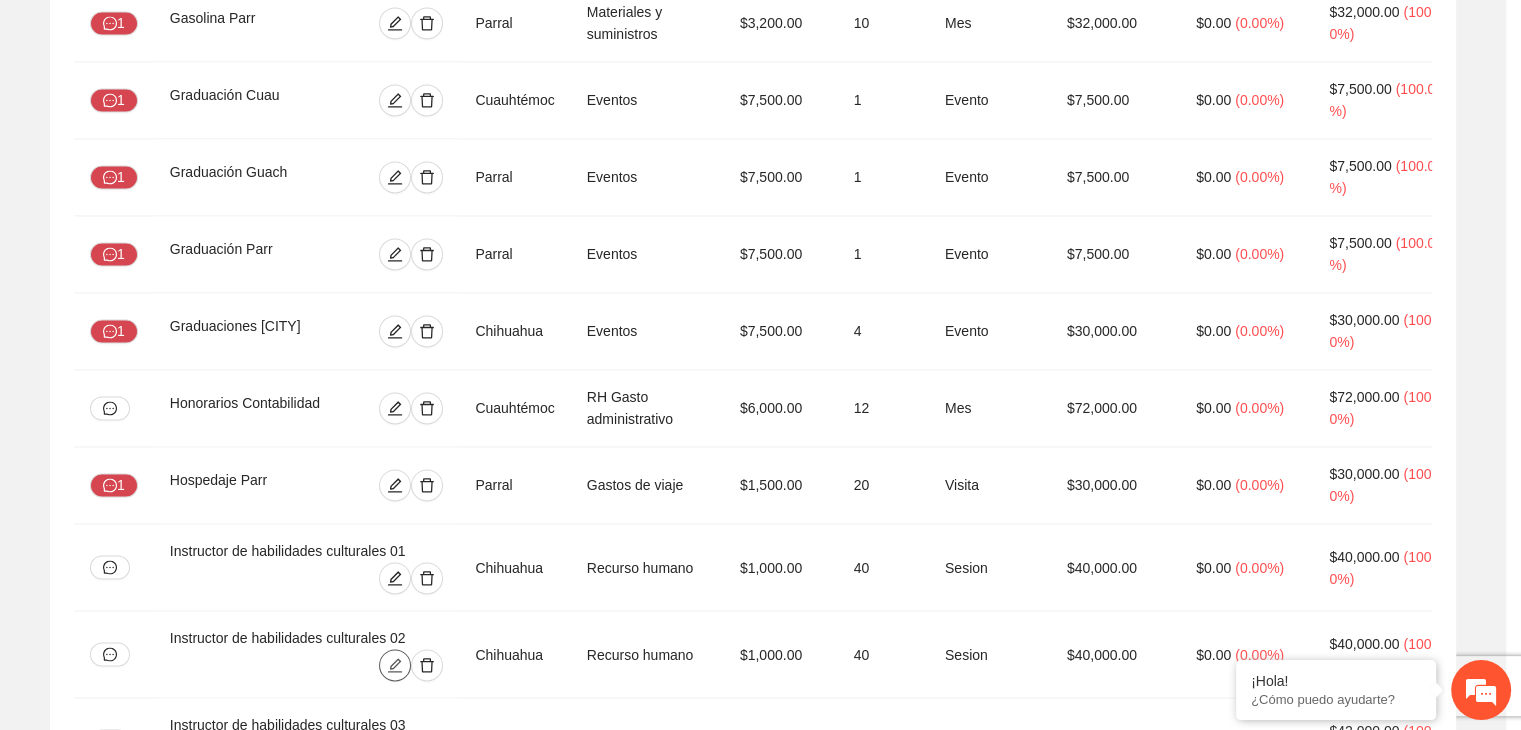 type on "**********" 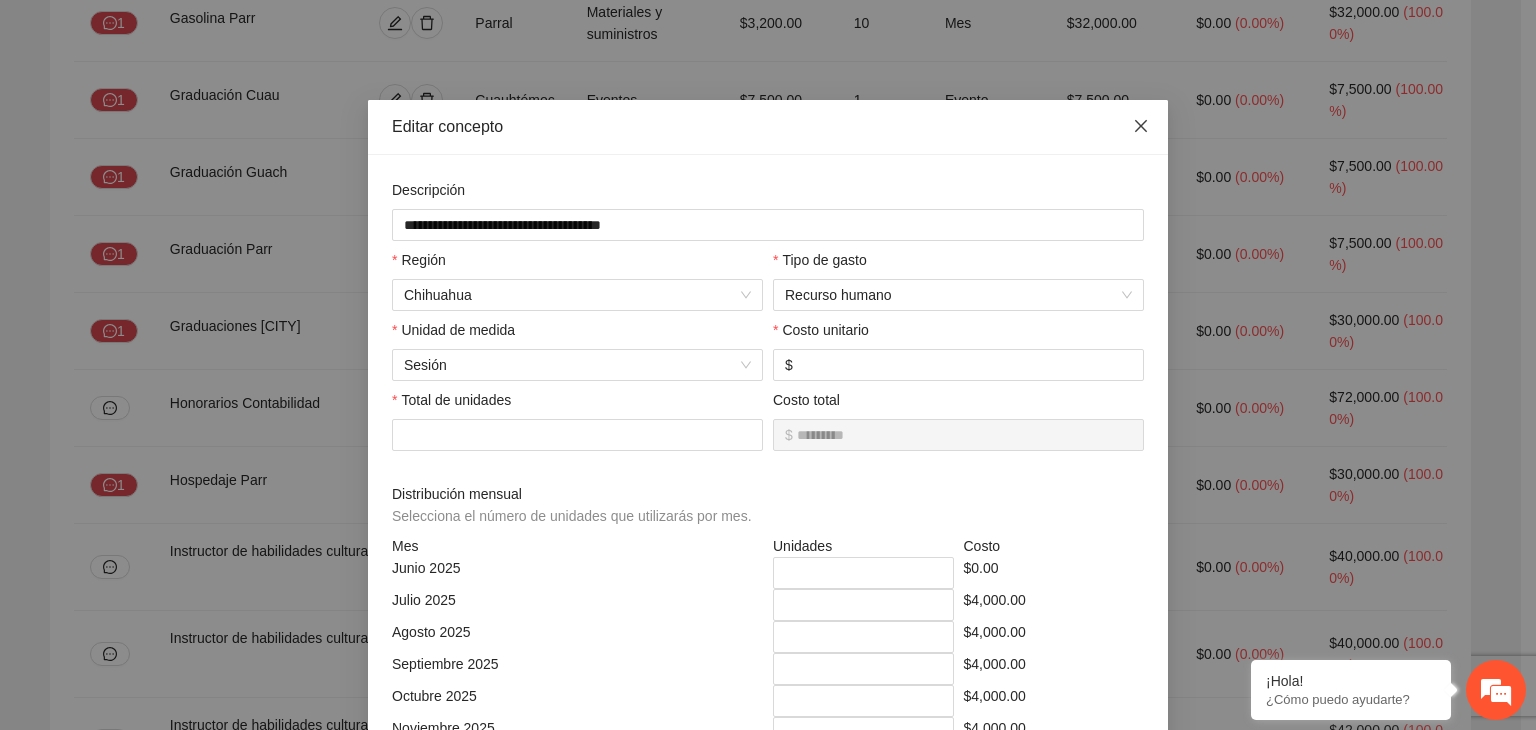 click 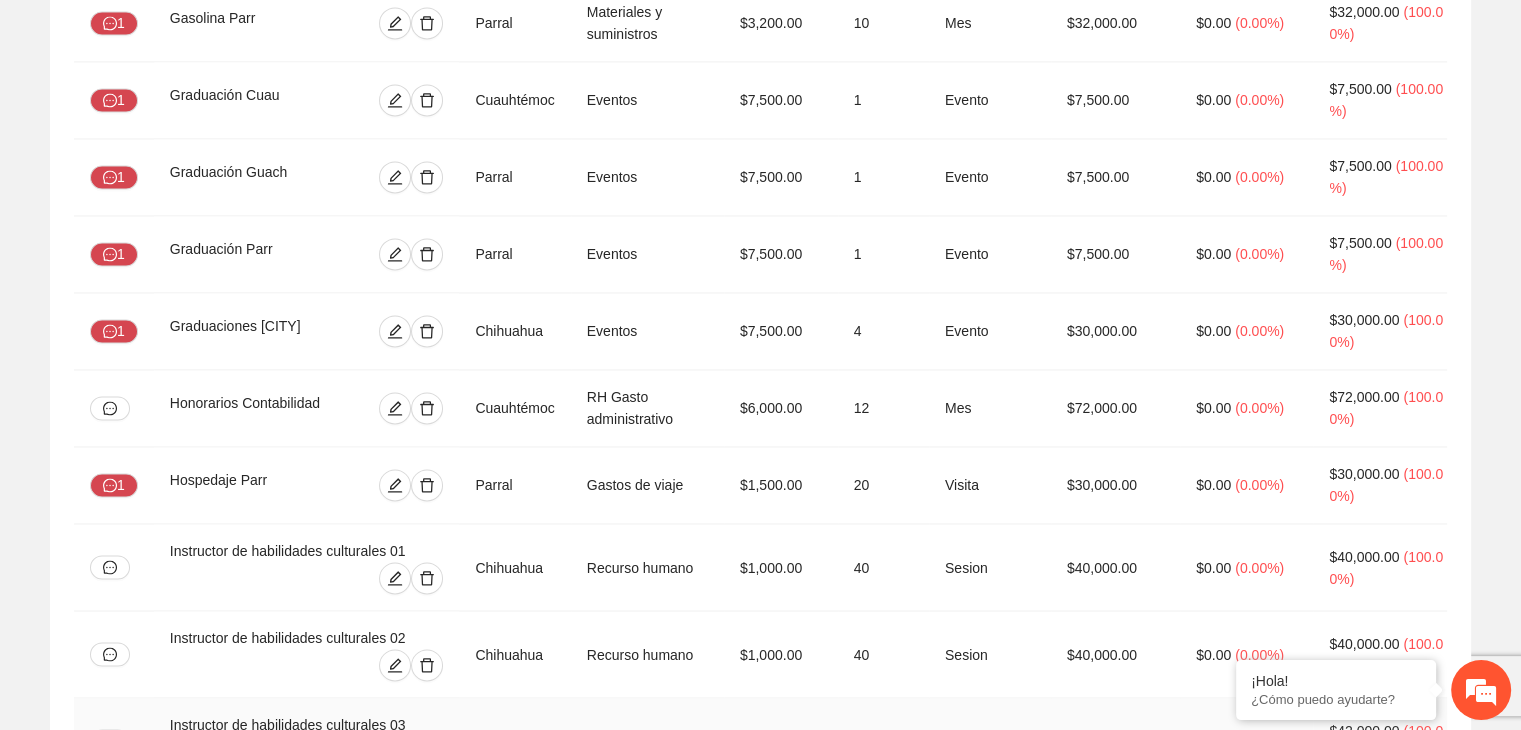 click 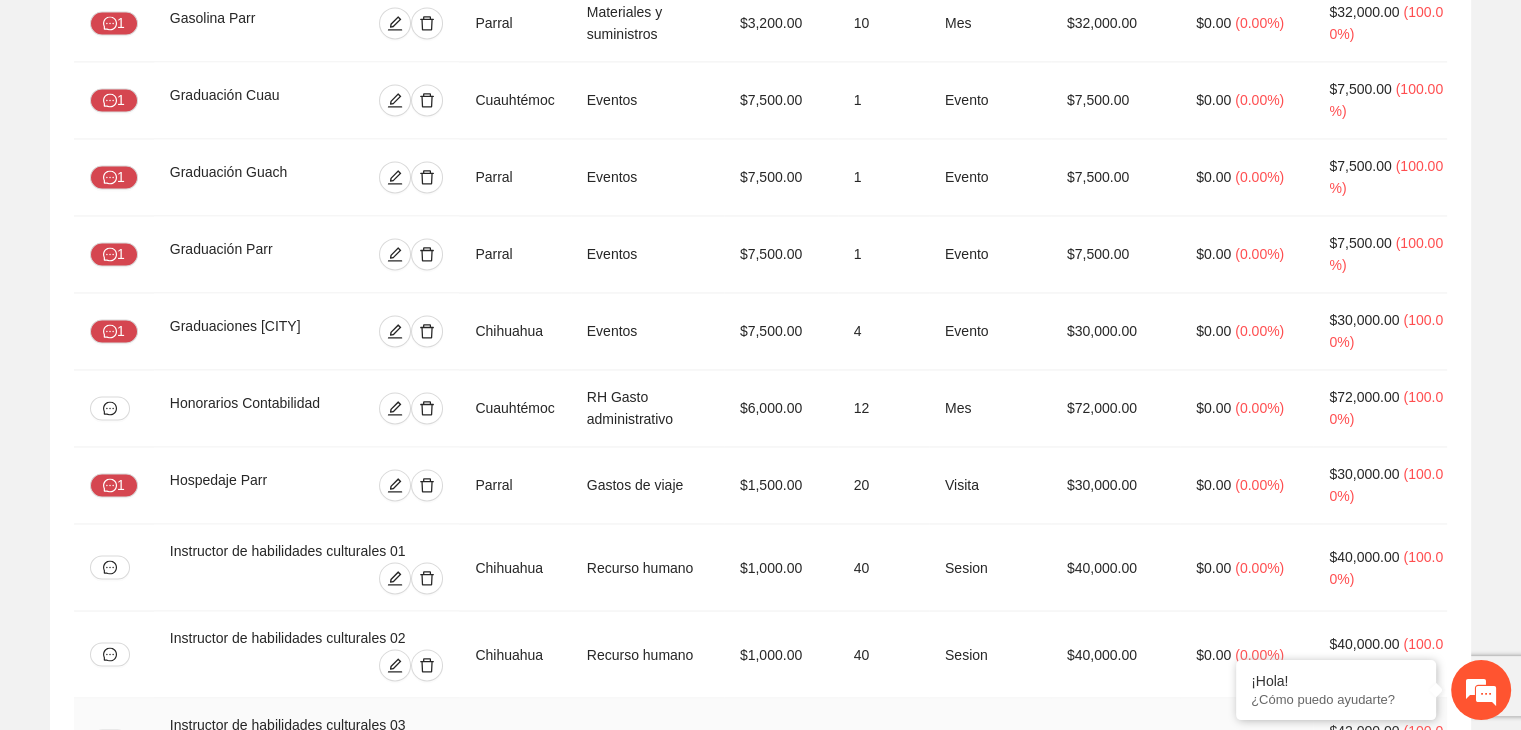 type on "*********" 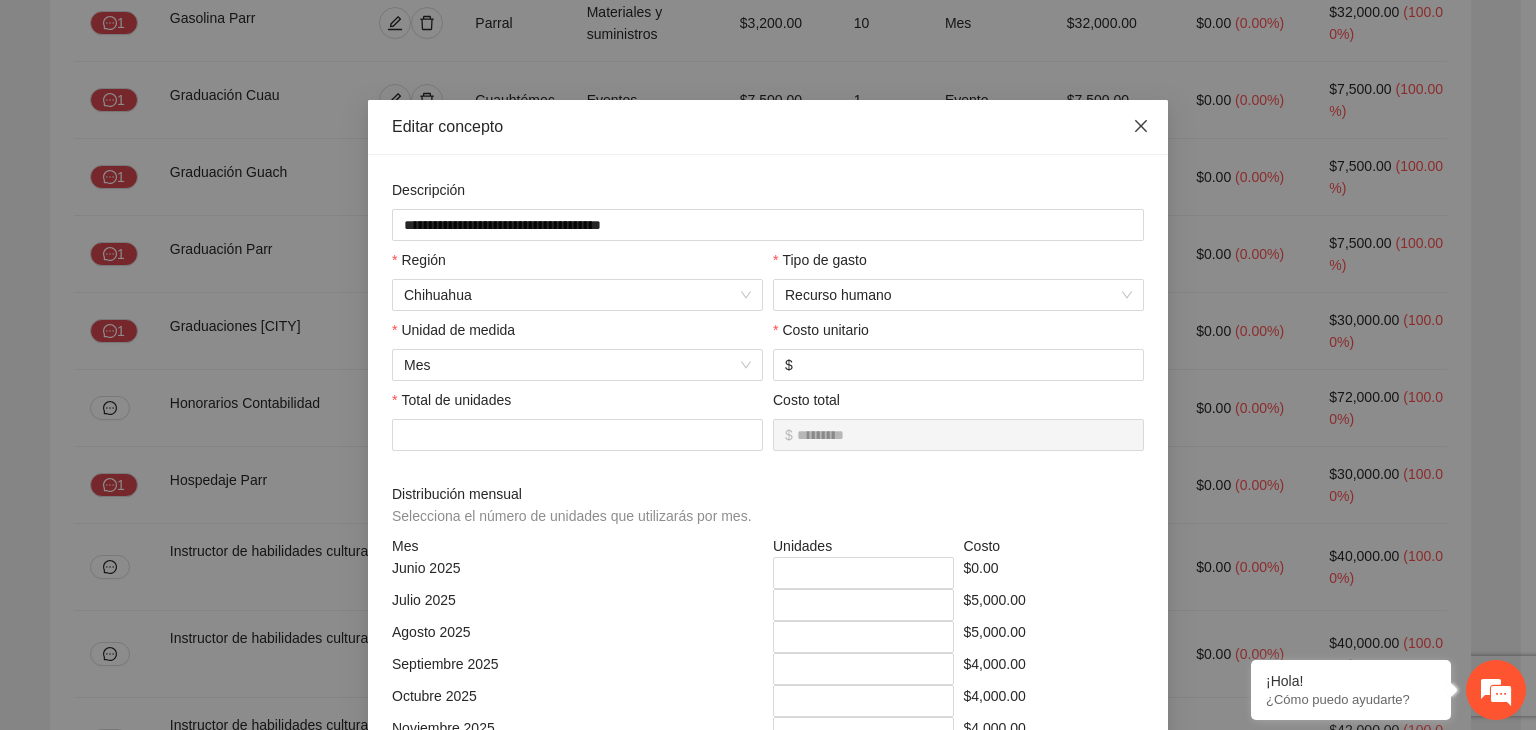 click 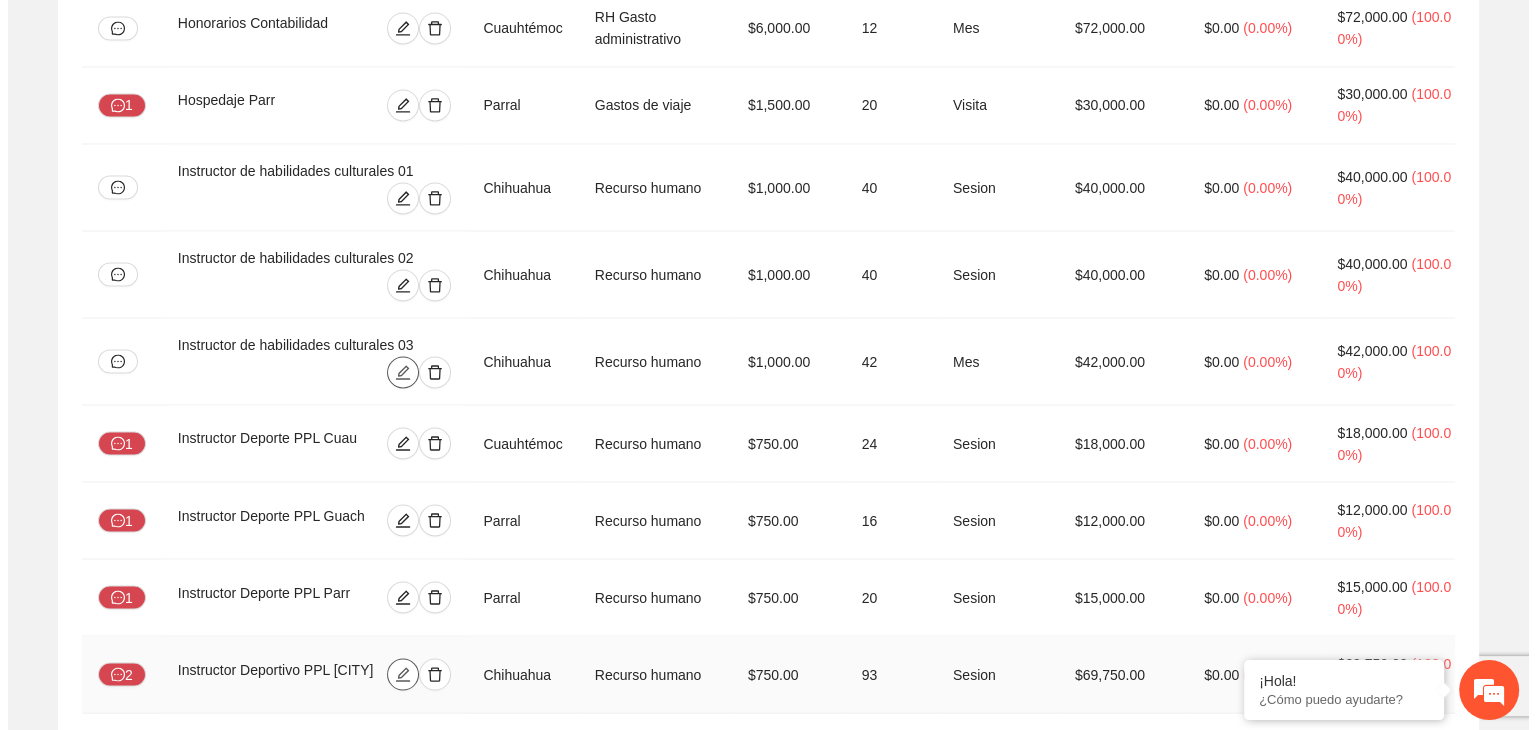 scroll, scrollTop: 3646, scrollLeft: 0, axis: vertical 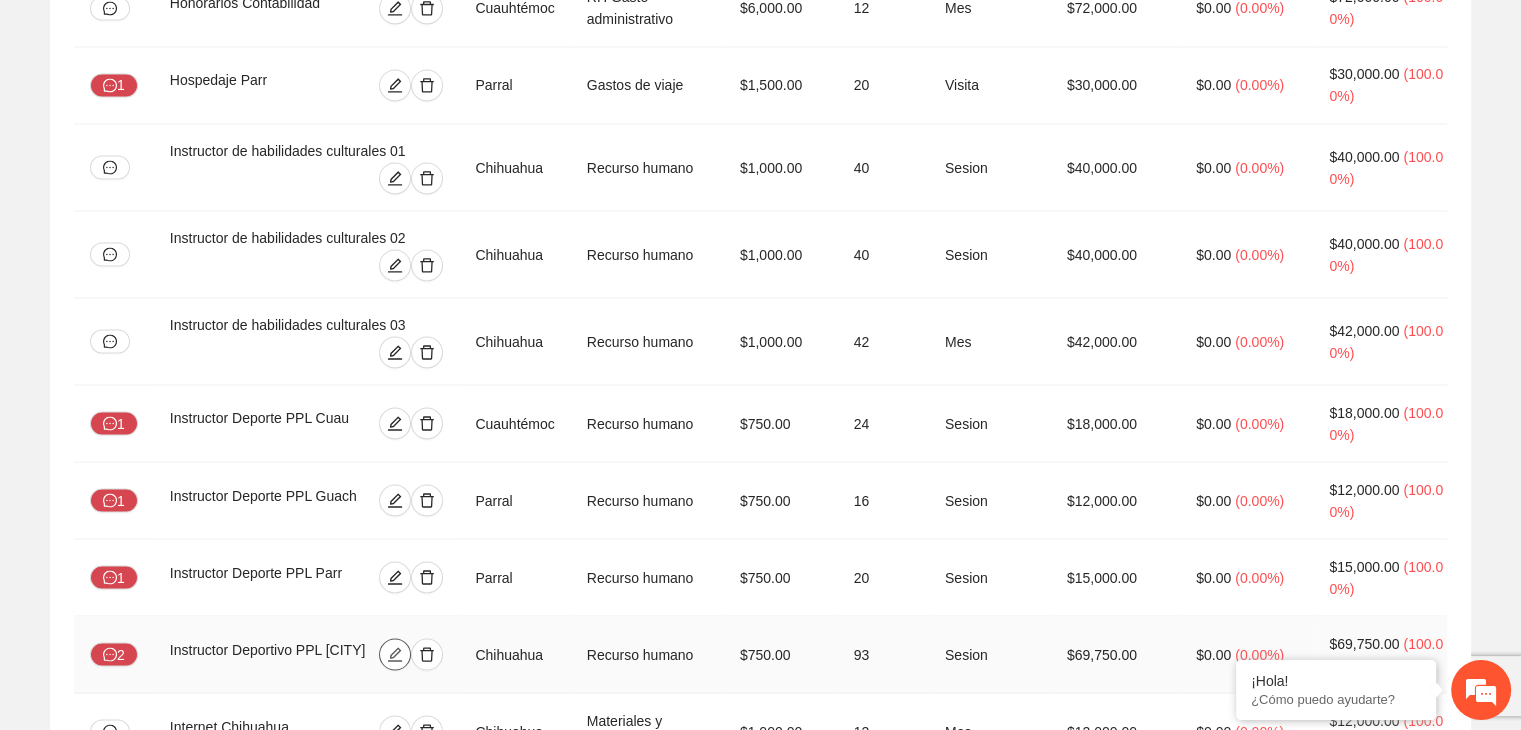 click 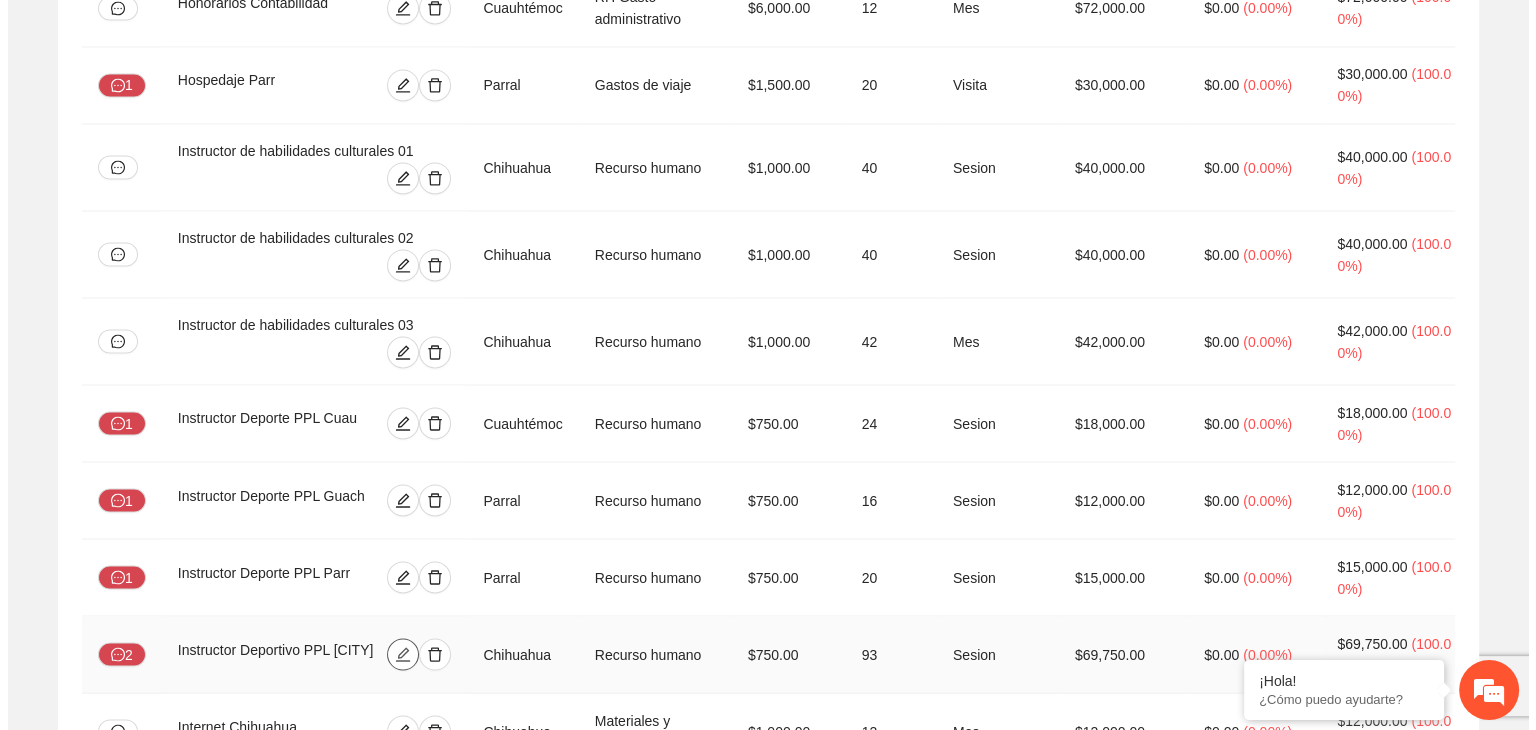 type on "*********" 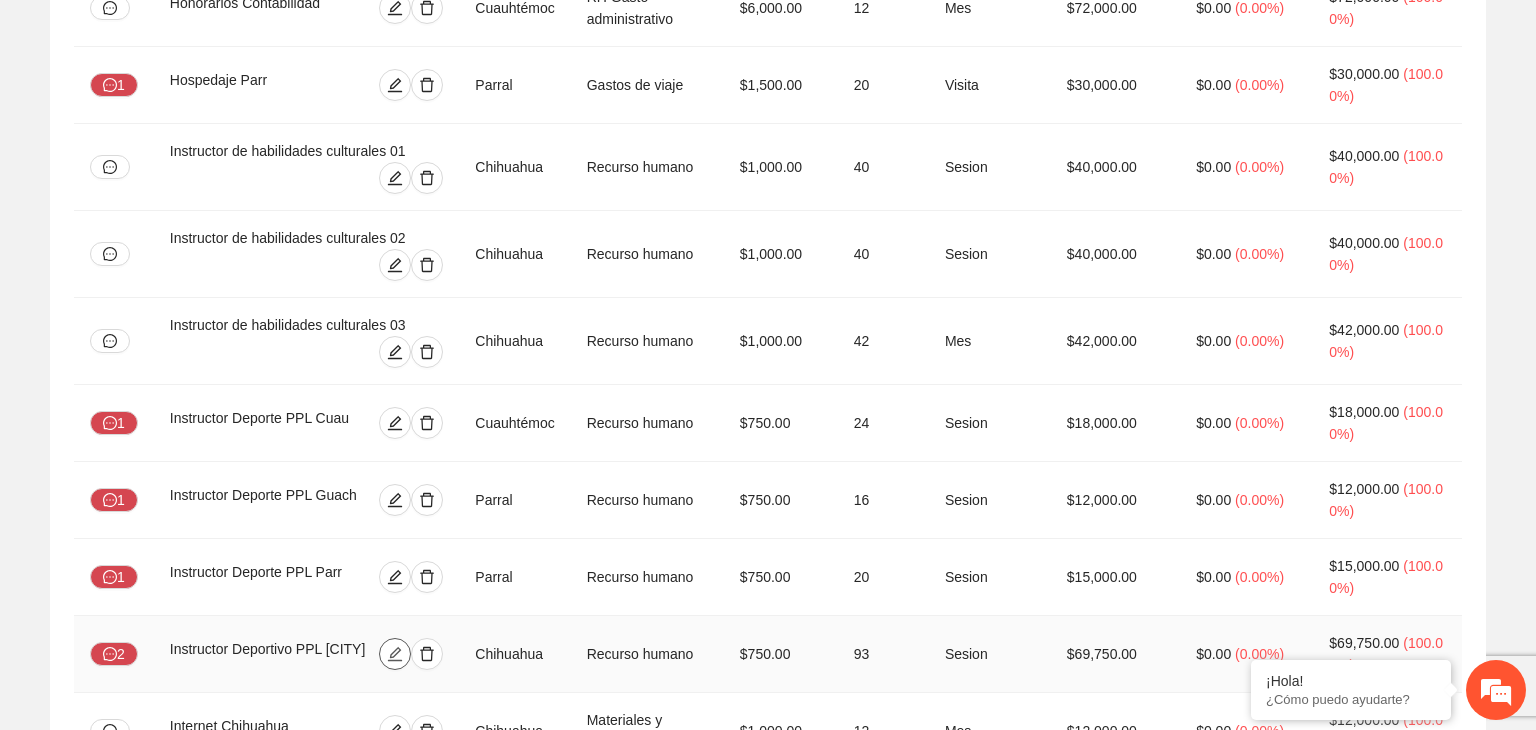 type on "**" 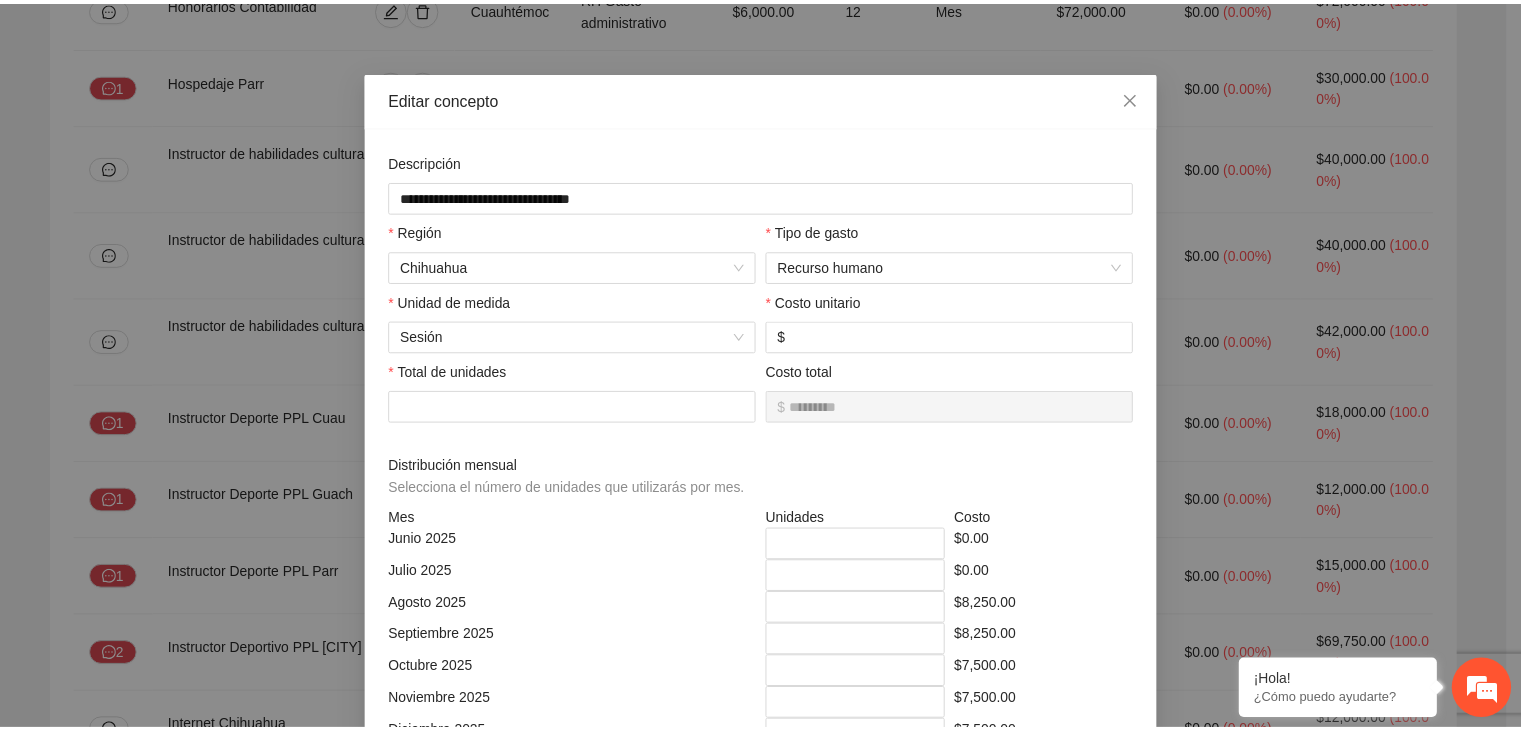 scroll, scrollTop: 0, scrollLeft: 0, axis: both 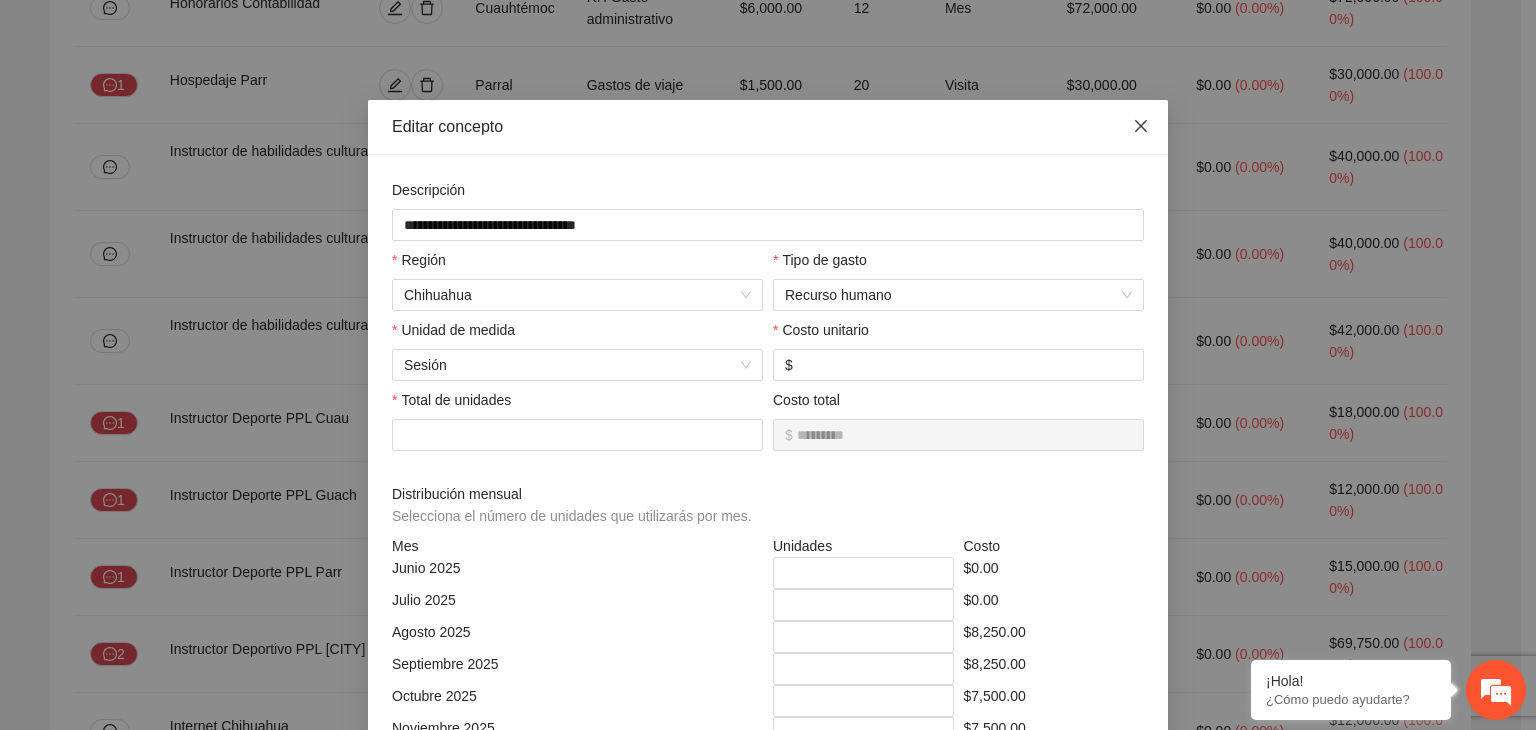 click 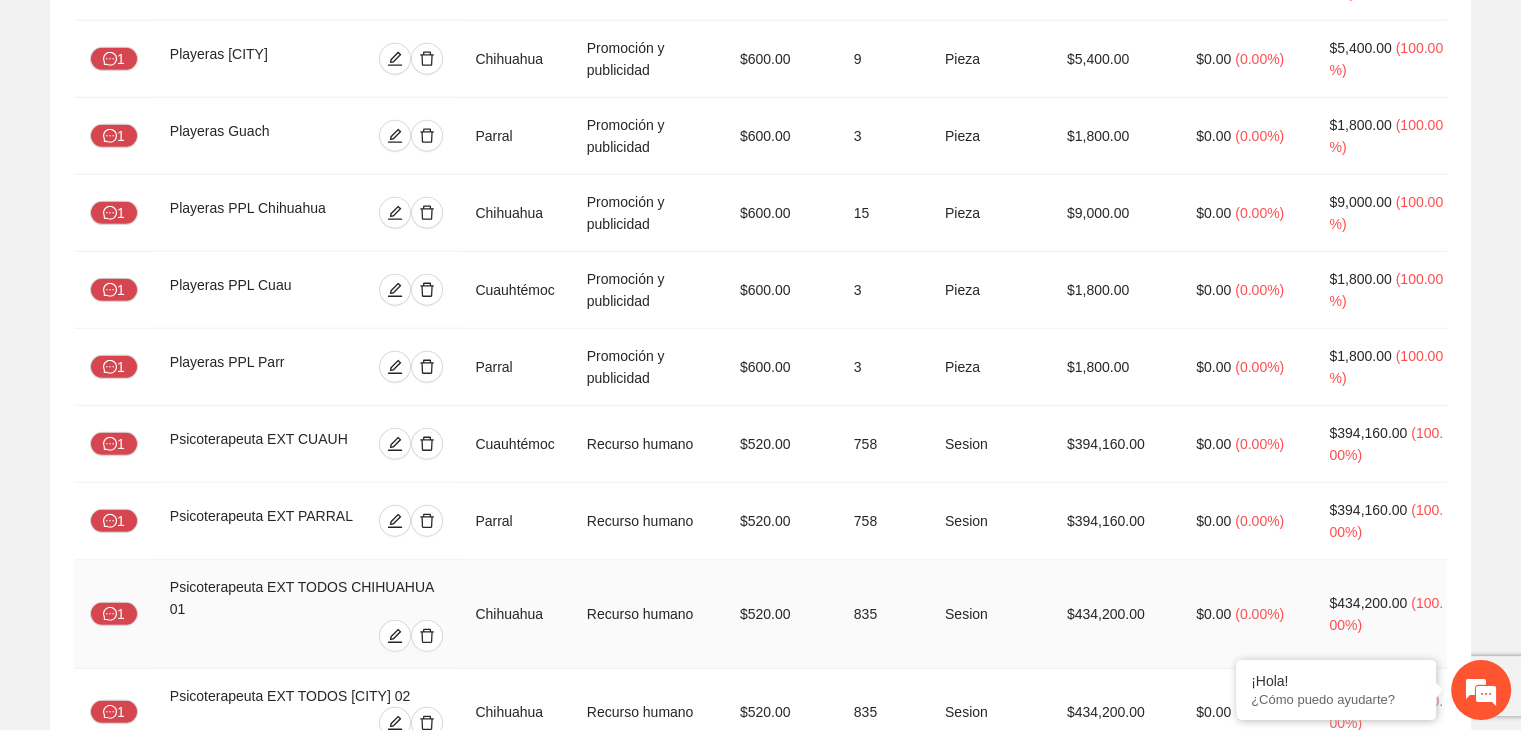 scroll, scrollTop: 5746, scrollLeft: 0, axis: vertical 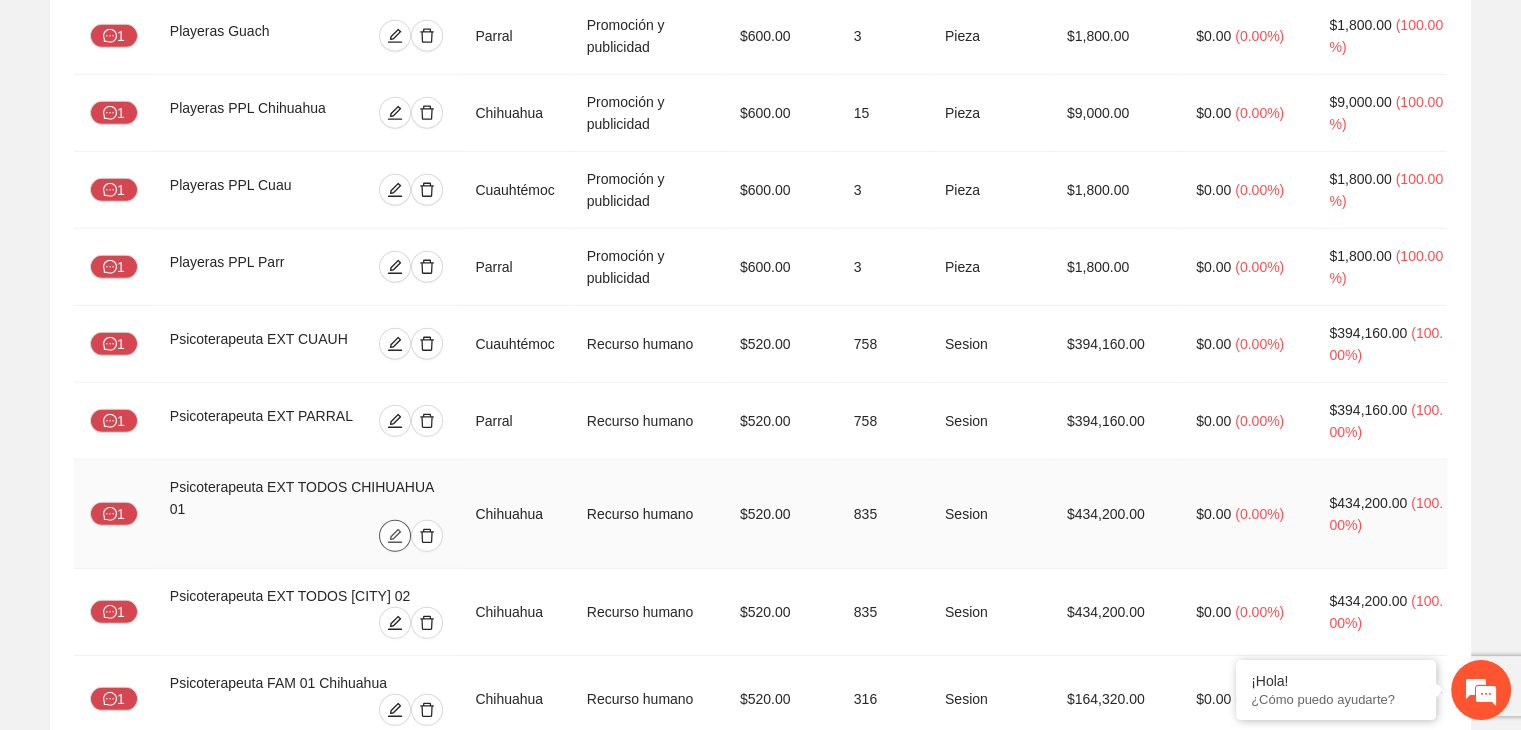click 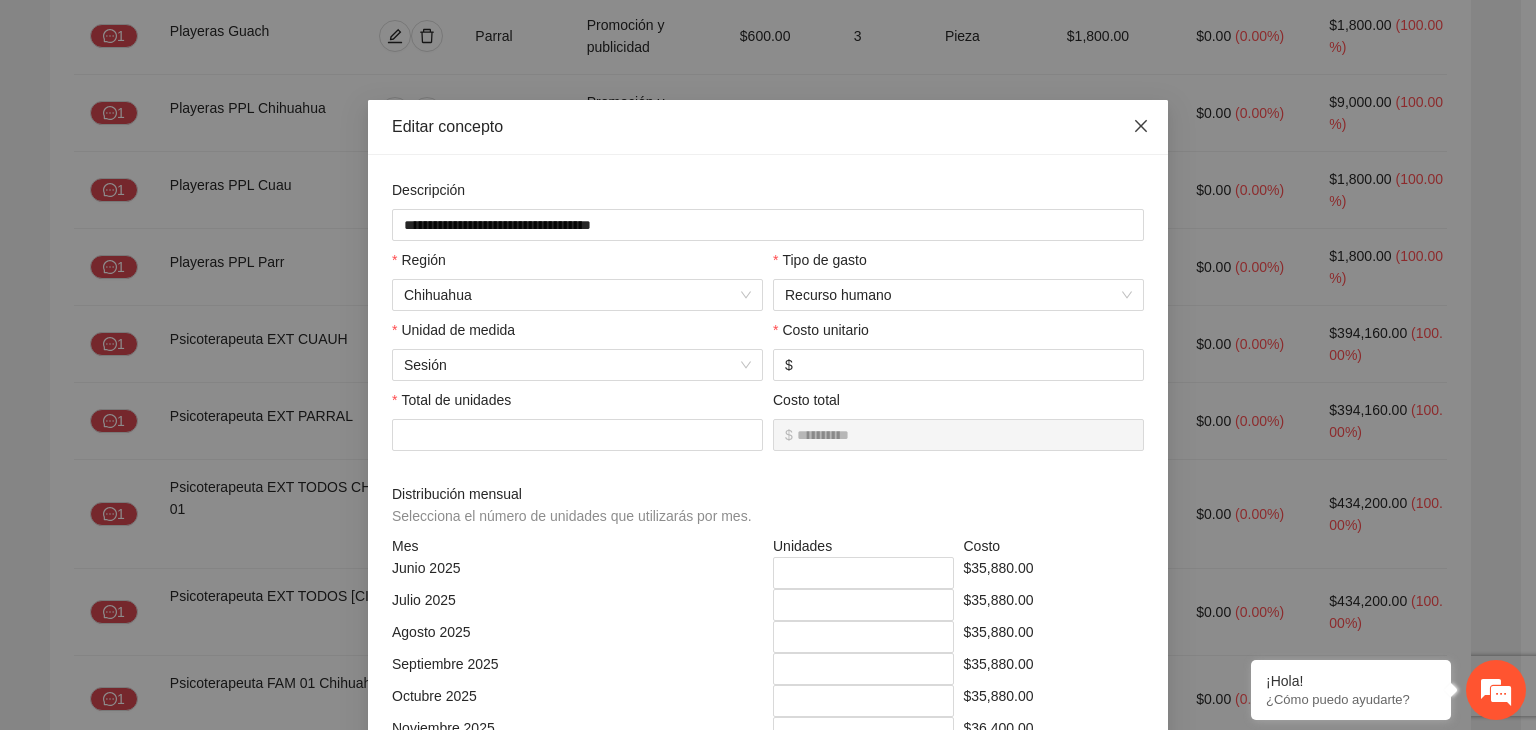 click at bounding box center [1141, 127] 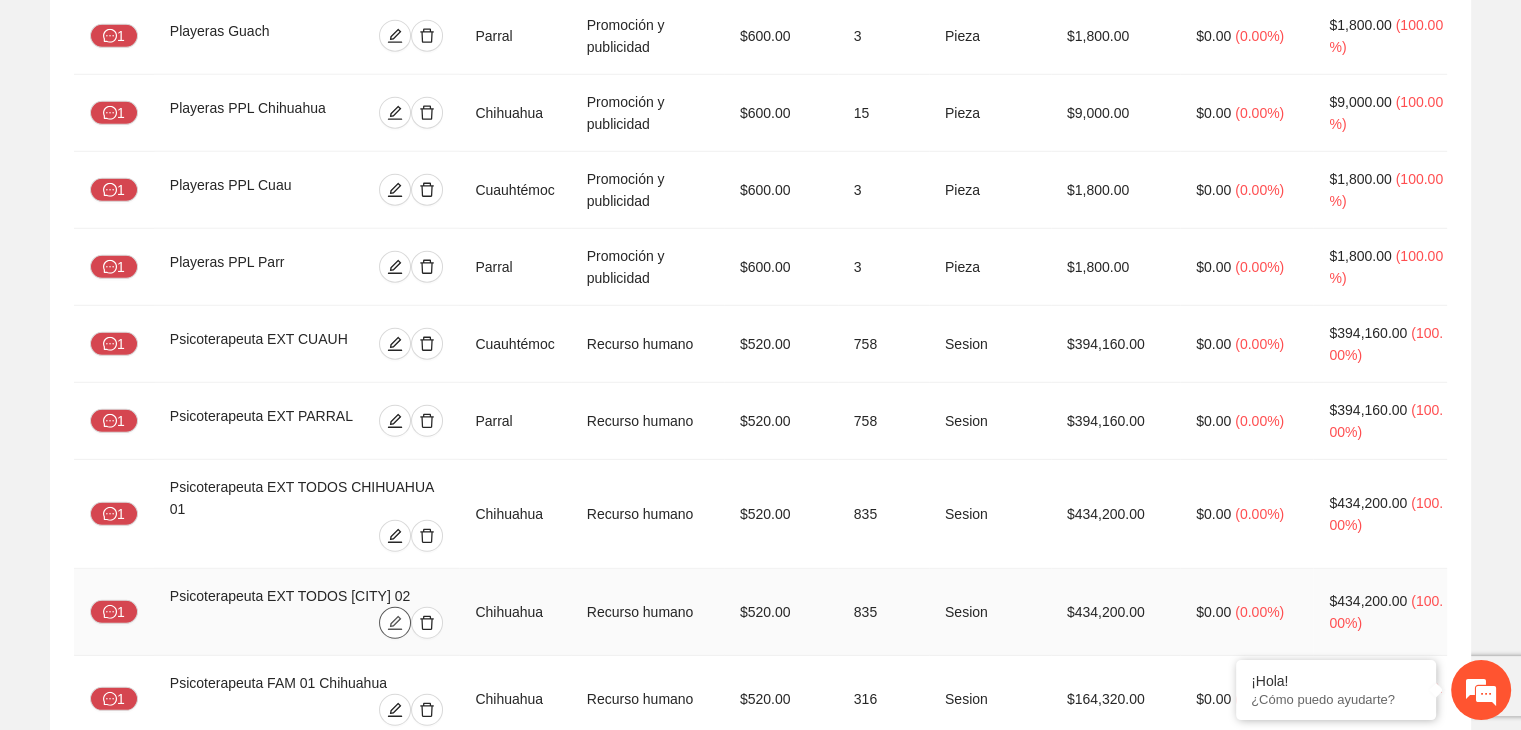 click at bounding box center (395, 623) 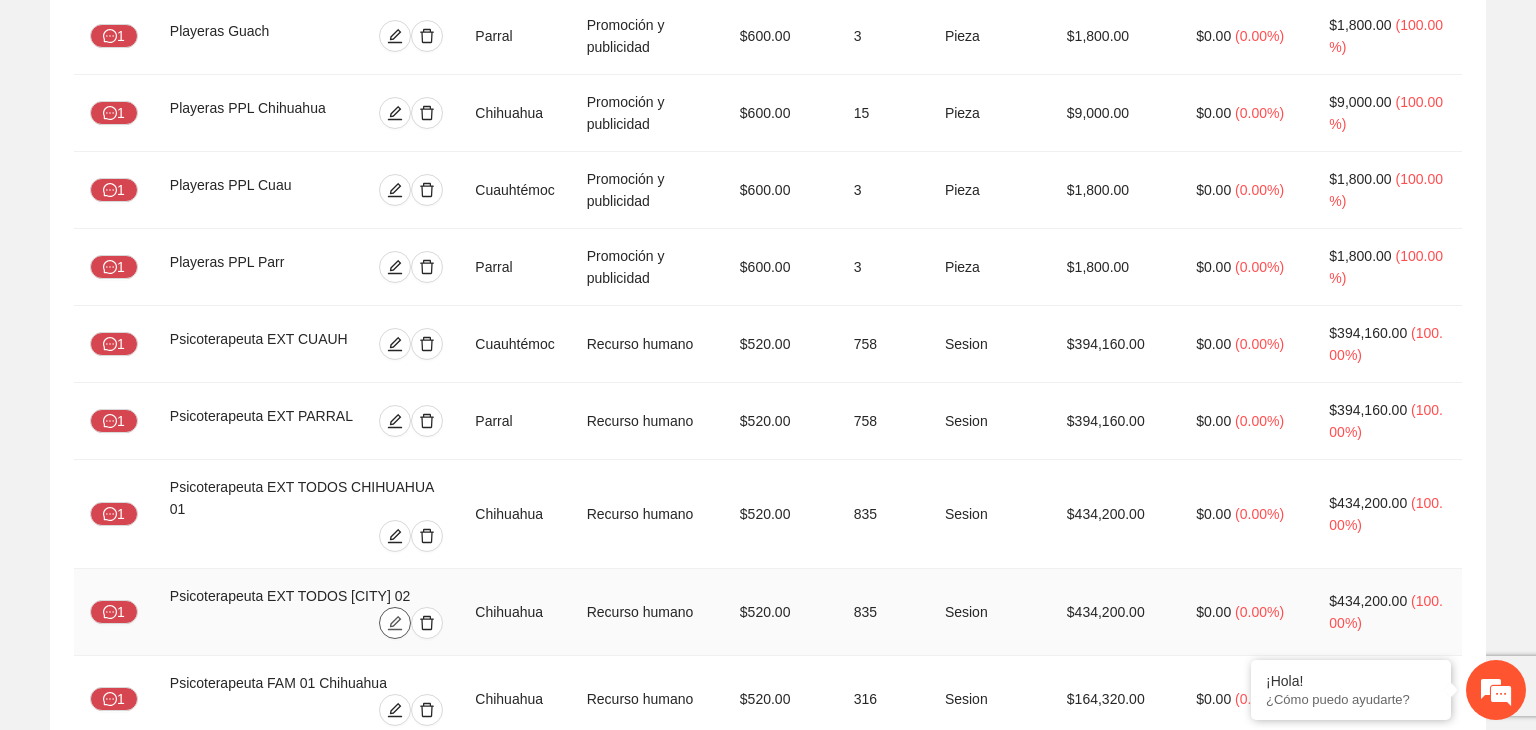 type on "**********" 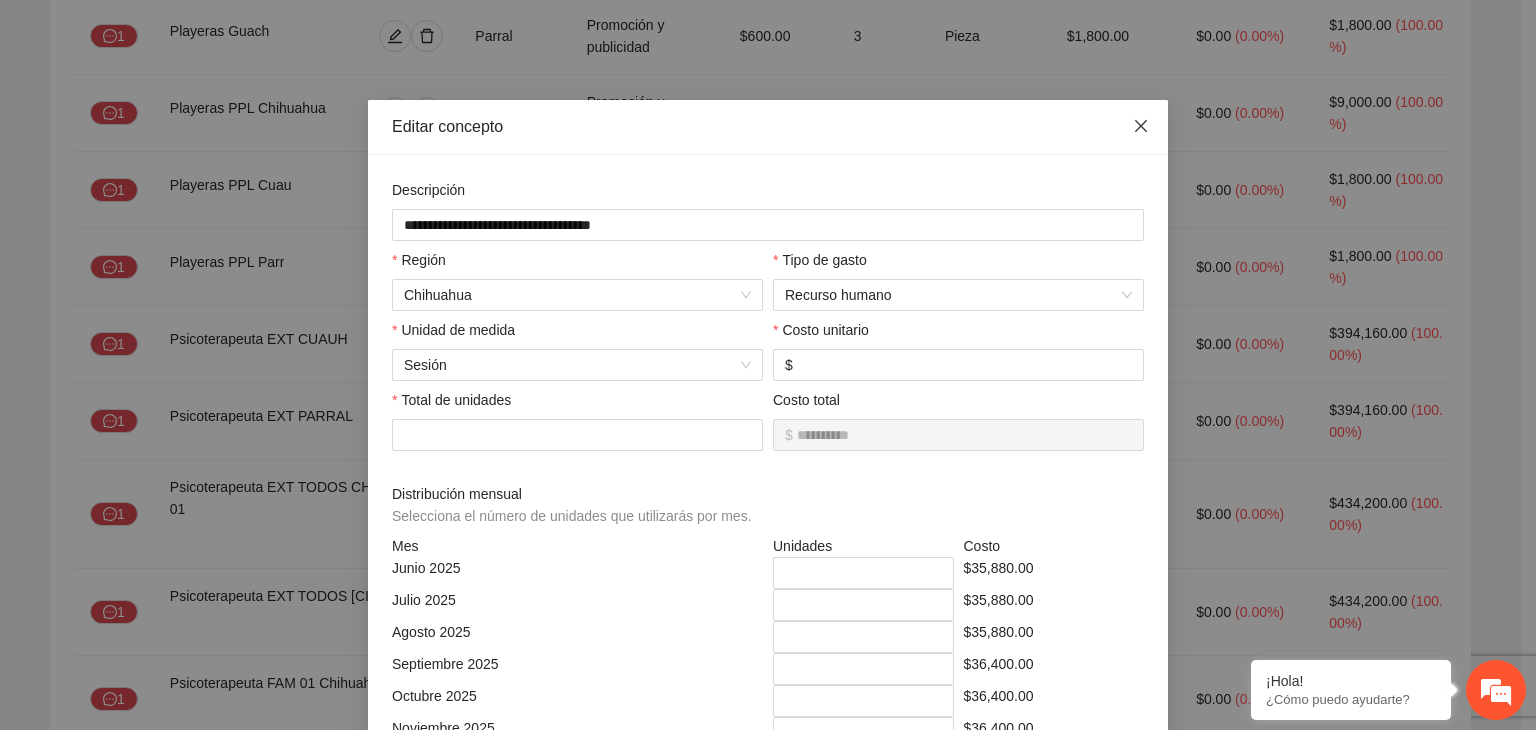 click 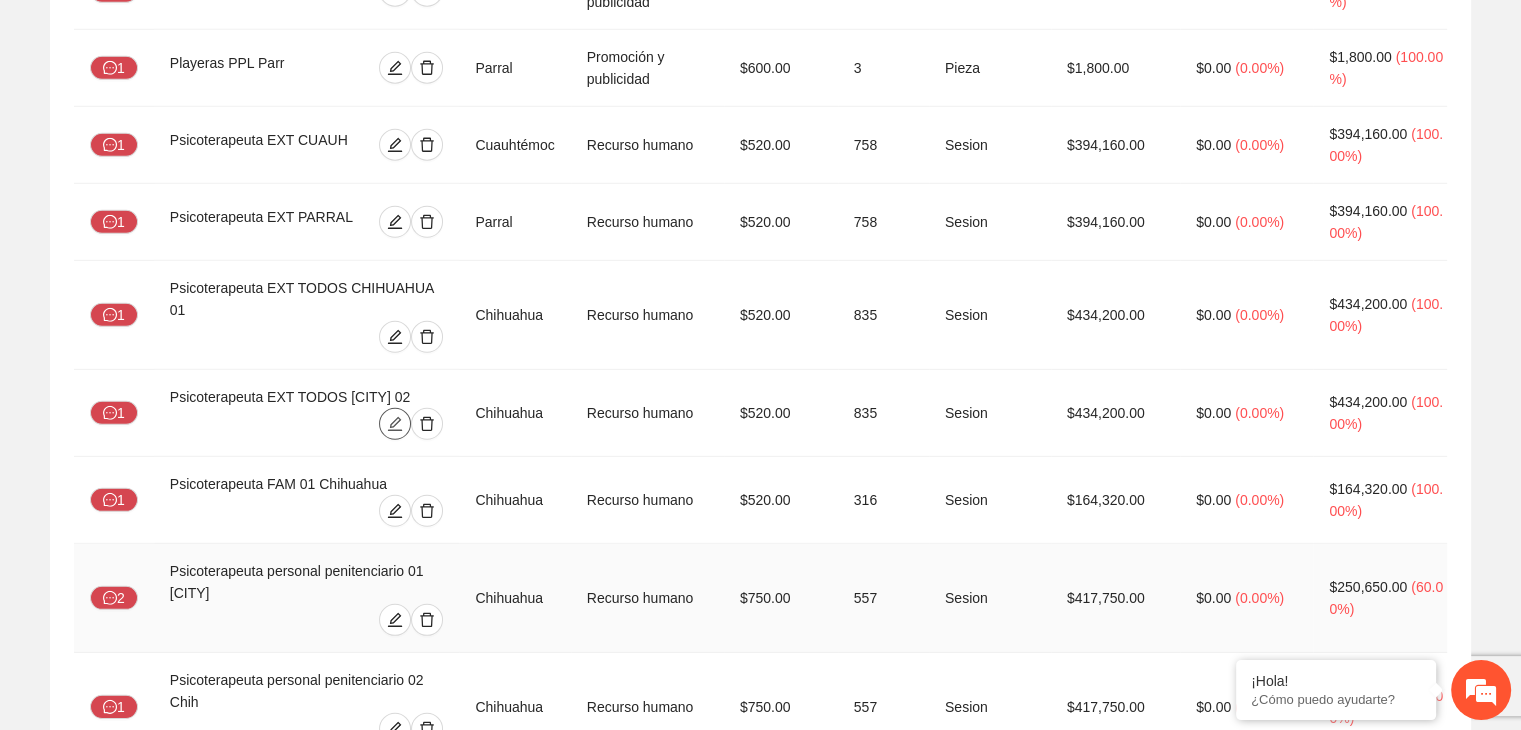 scroll, scrollTop: 5946, scrollLeft: 0, axis: vertical 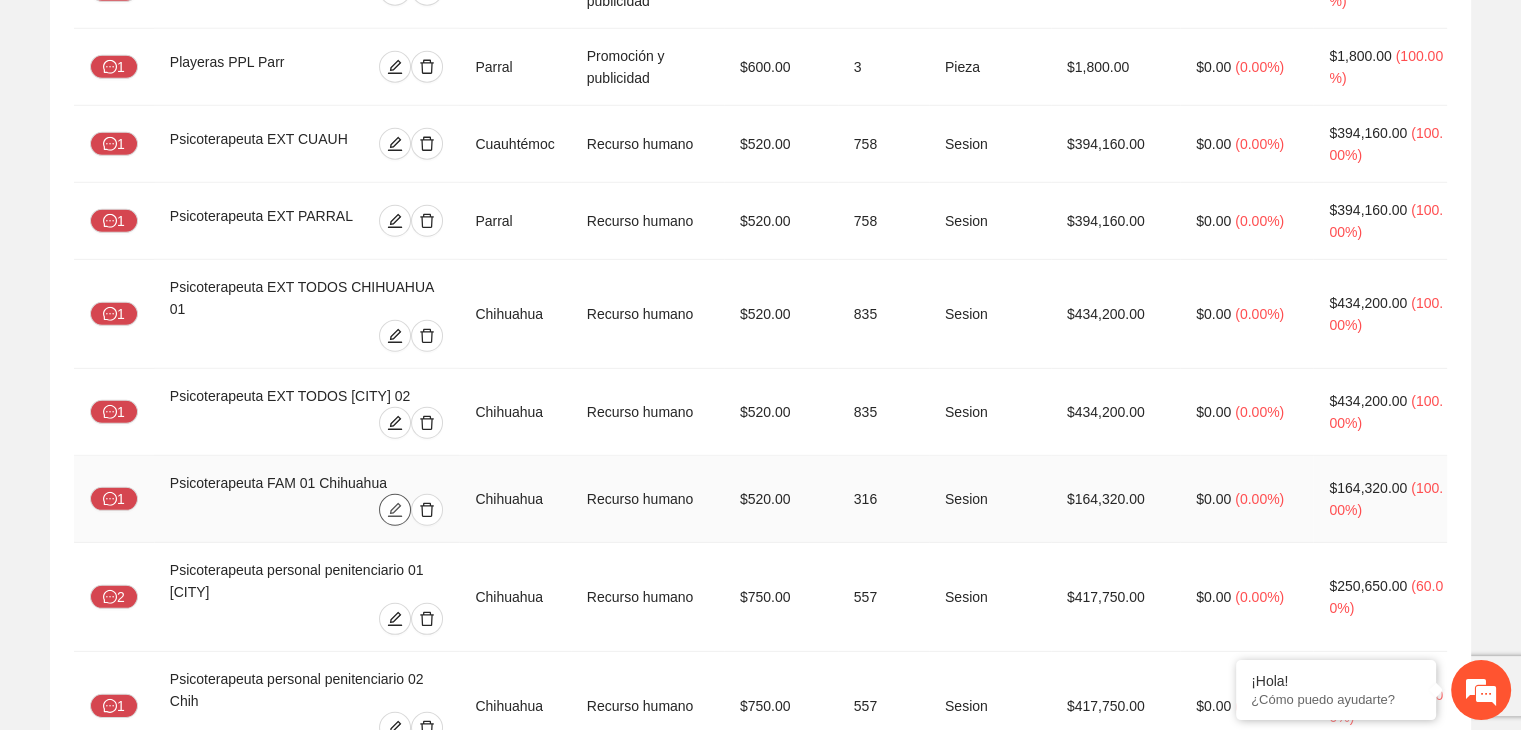 click 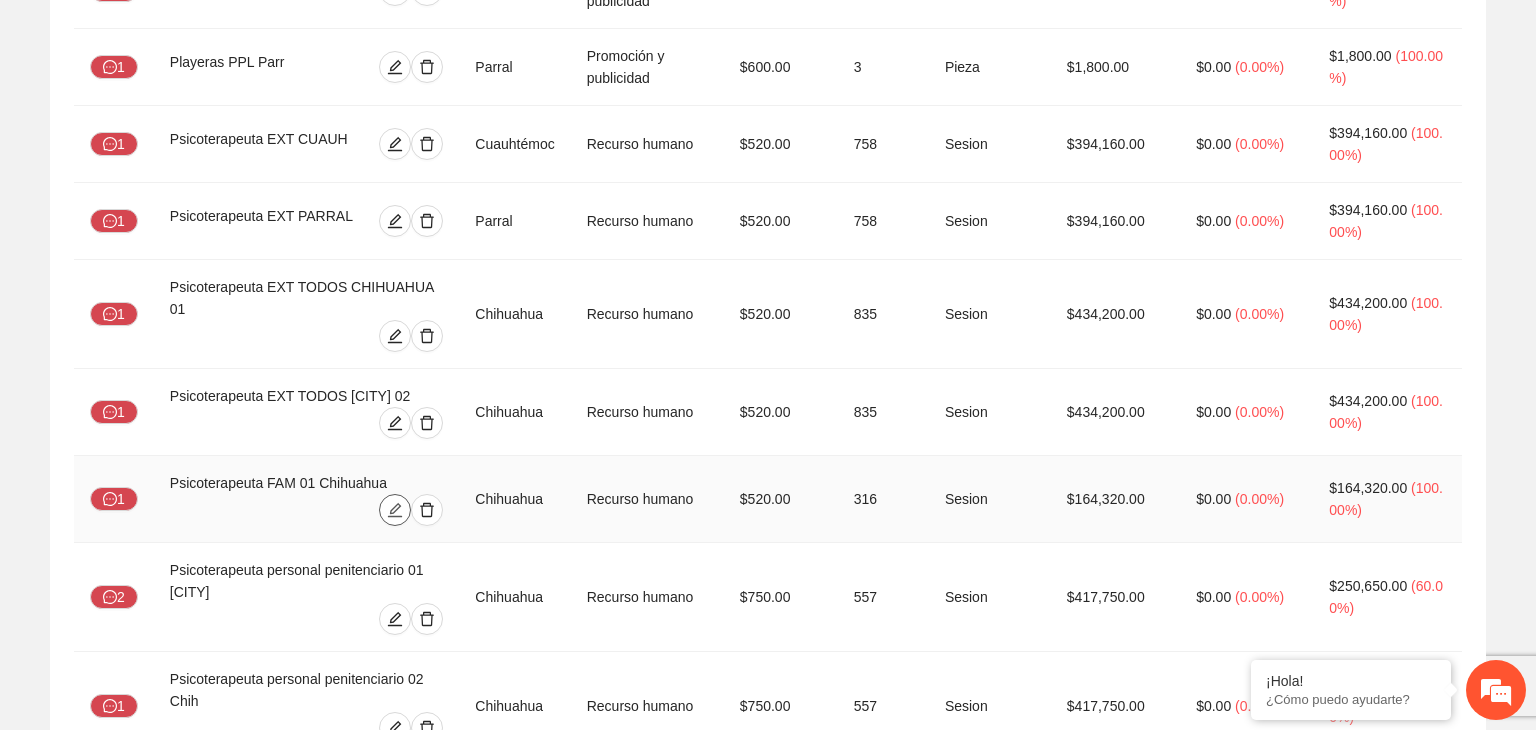 type on "**" 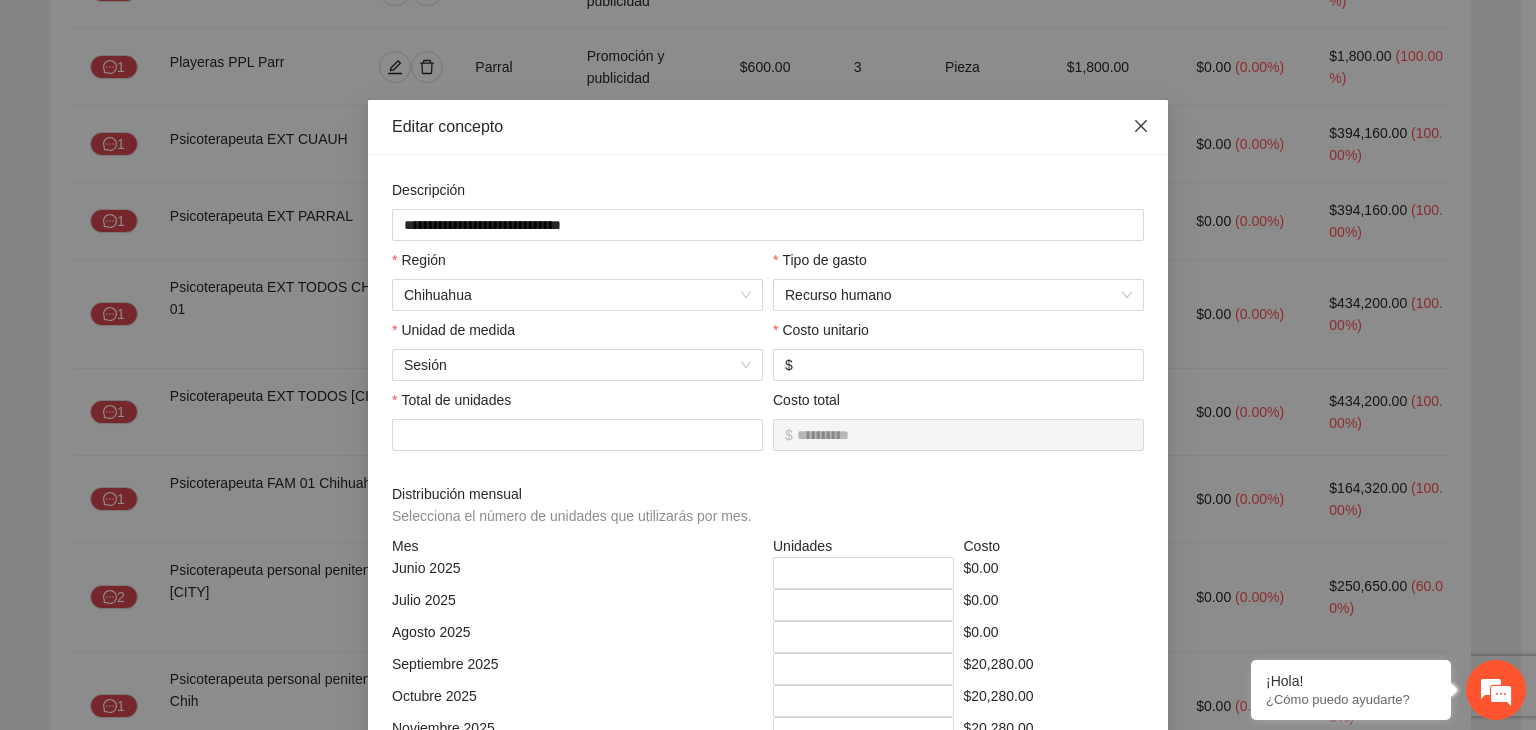 click at bounding box center (1141, 127) 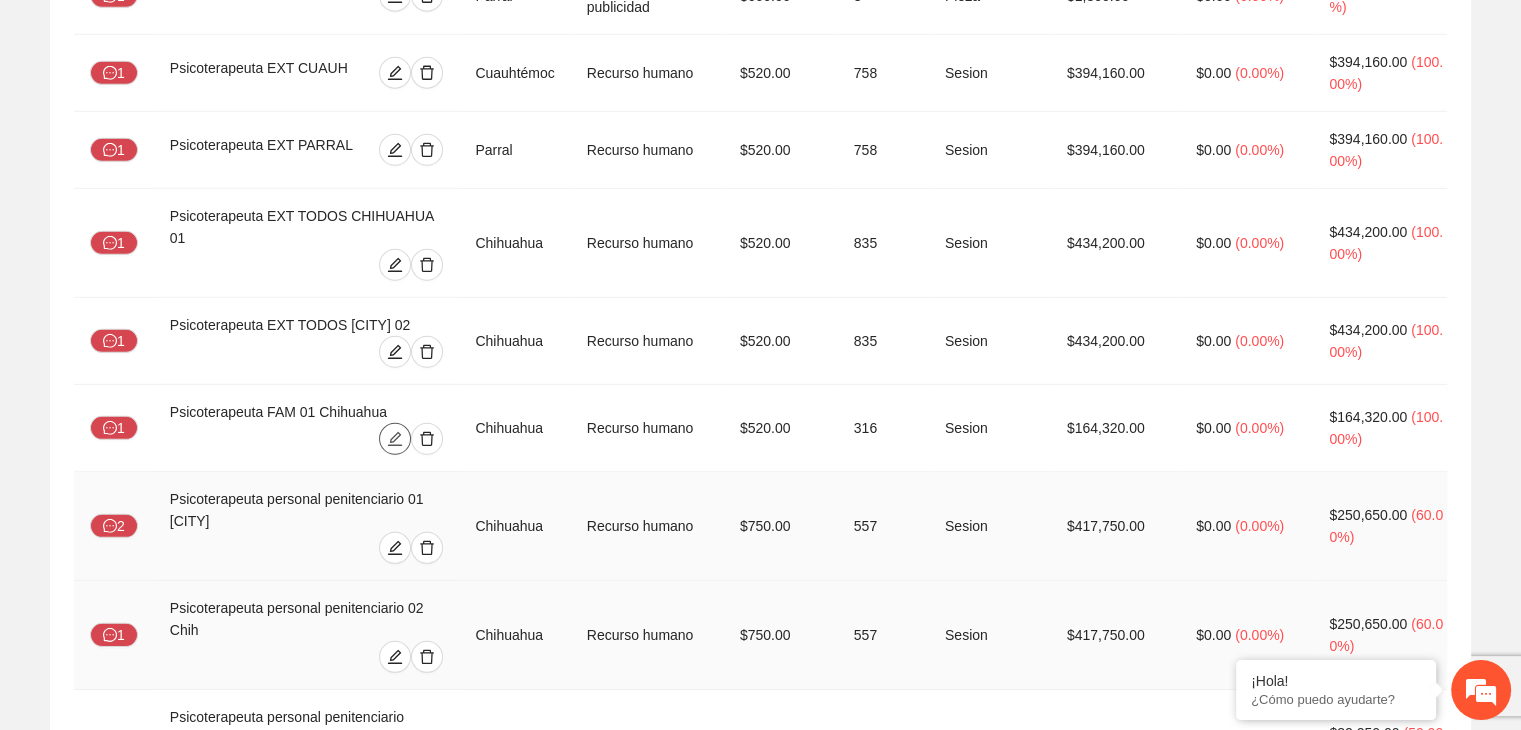 scroll, scrollTop: 6046, scrollLeft: 0, axis: vertical 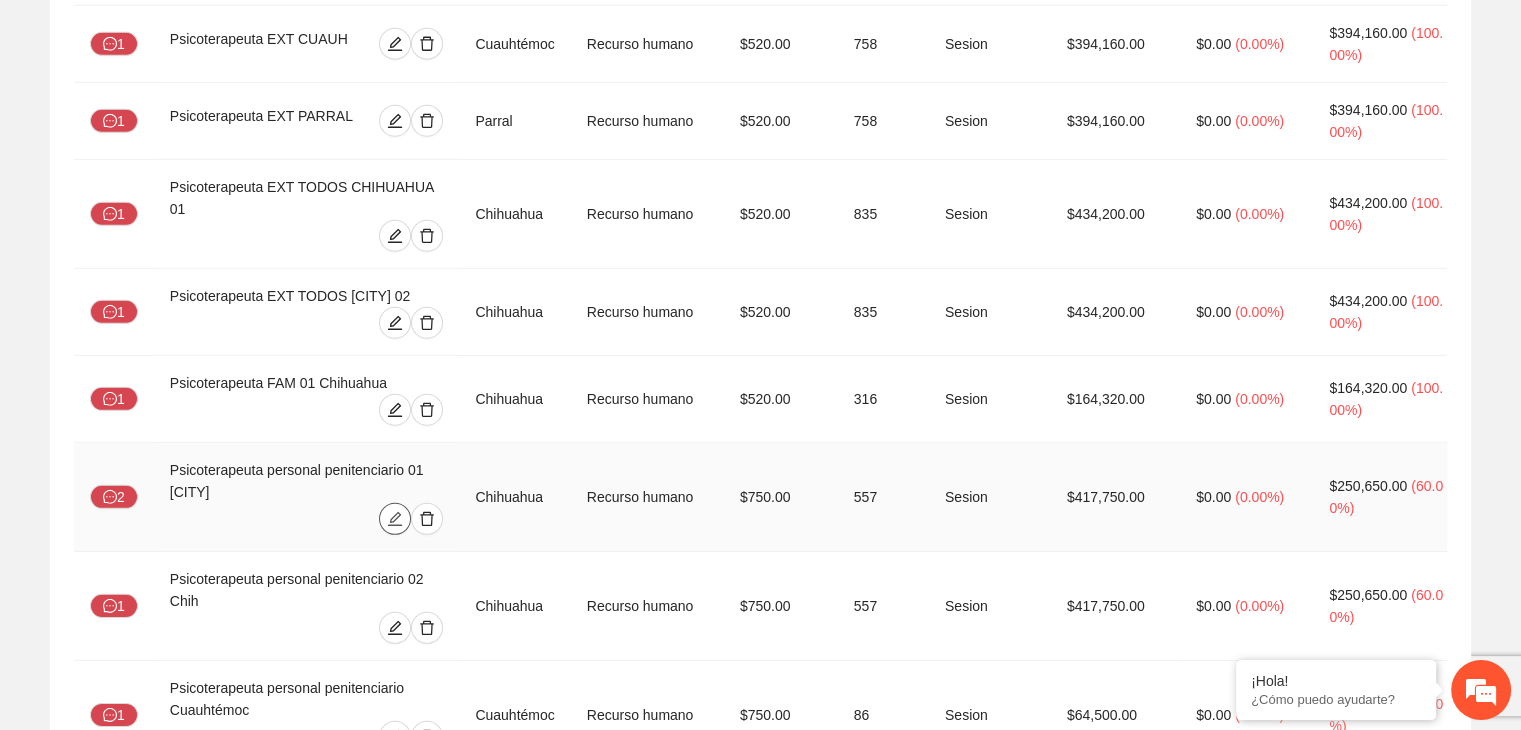 click 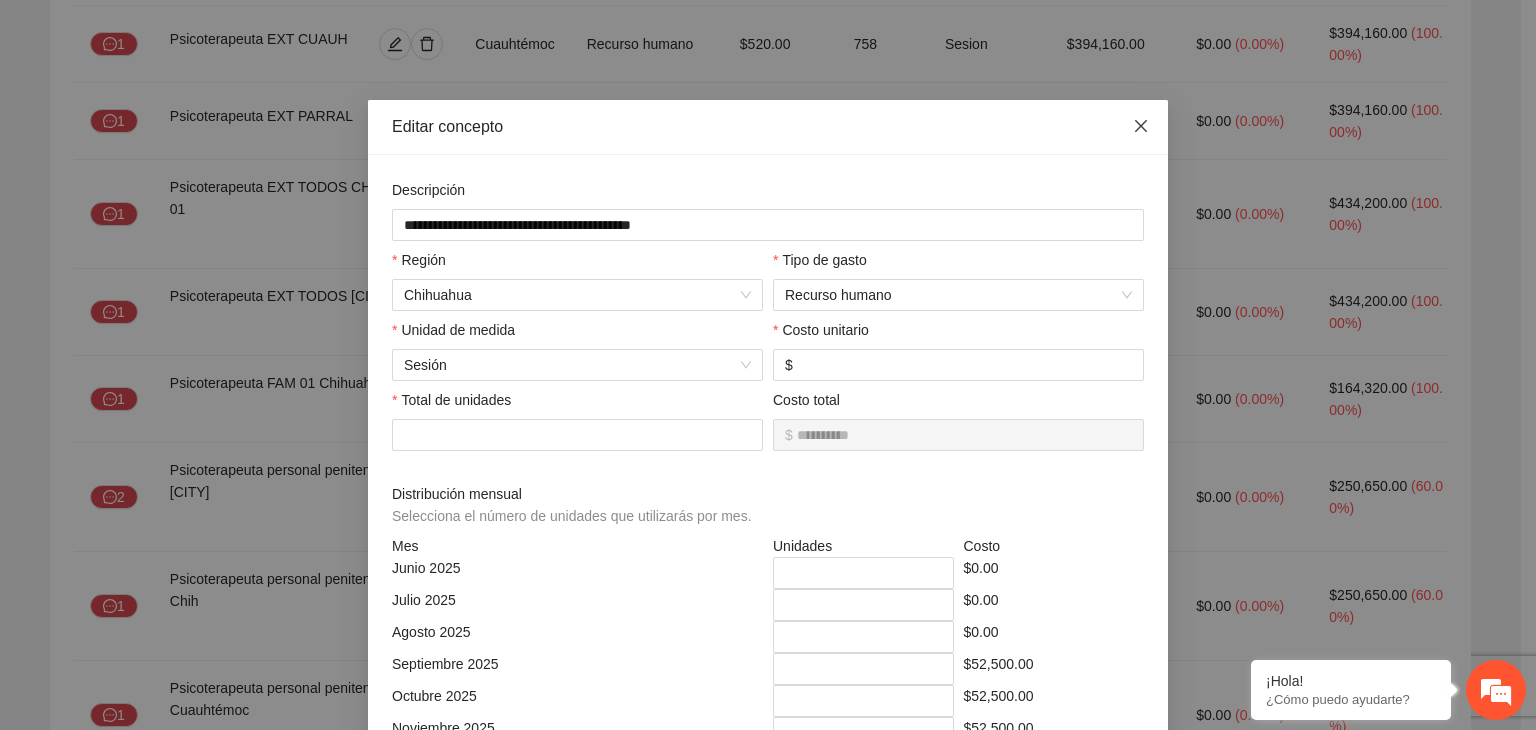 click 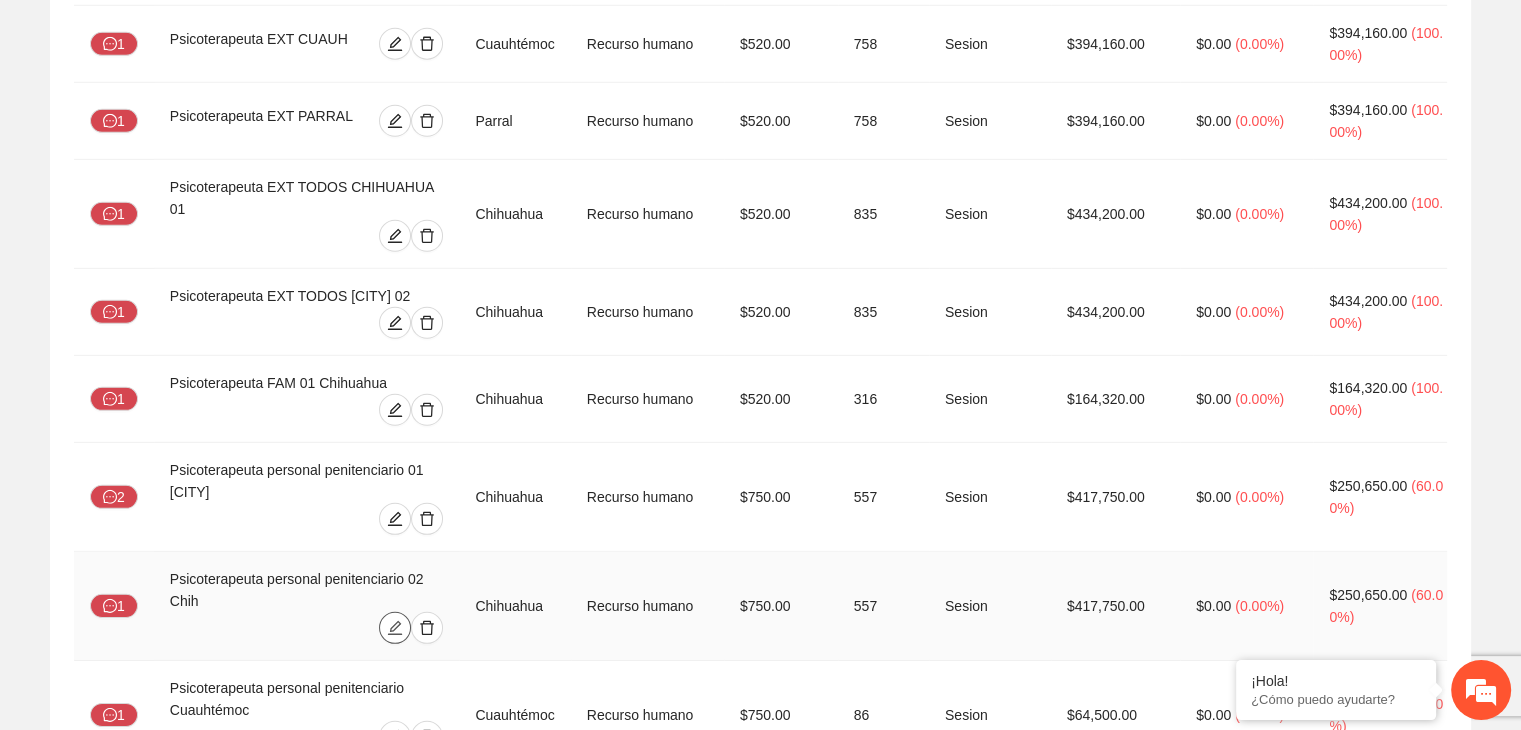 click at bounding box center [395, 628] 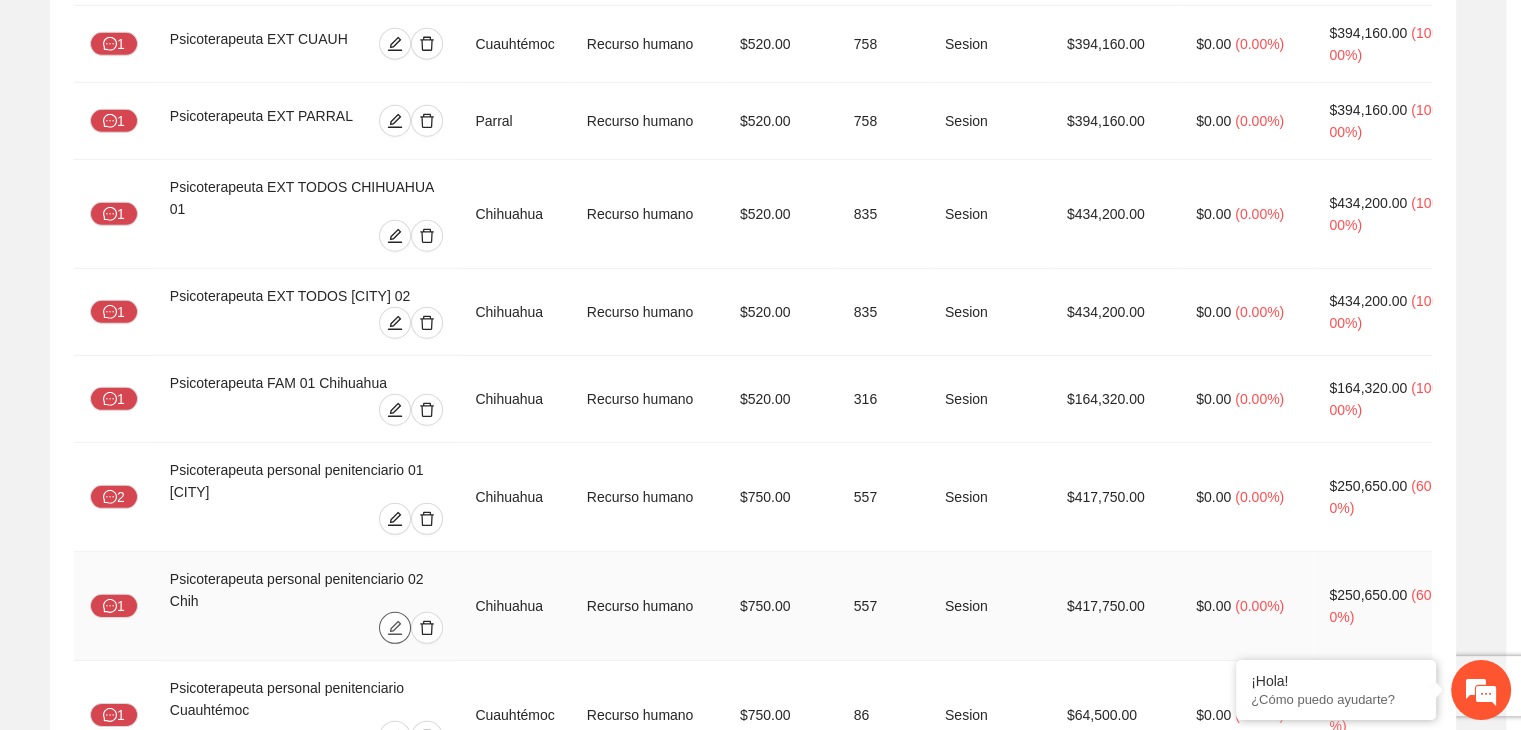 type on "**********" 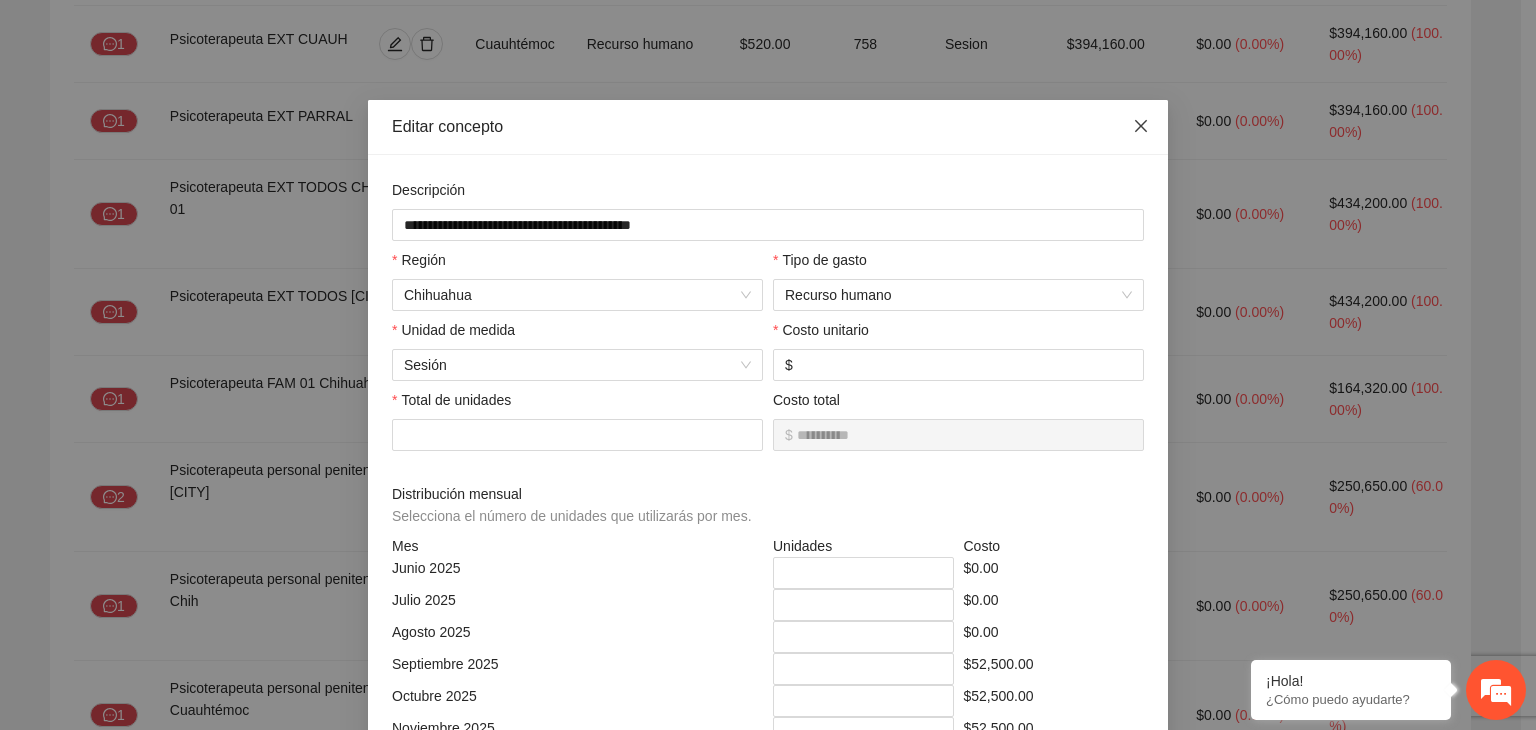 click 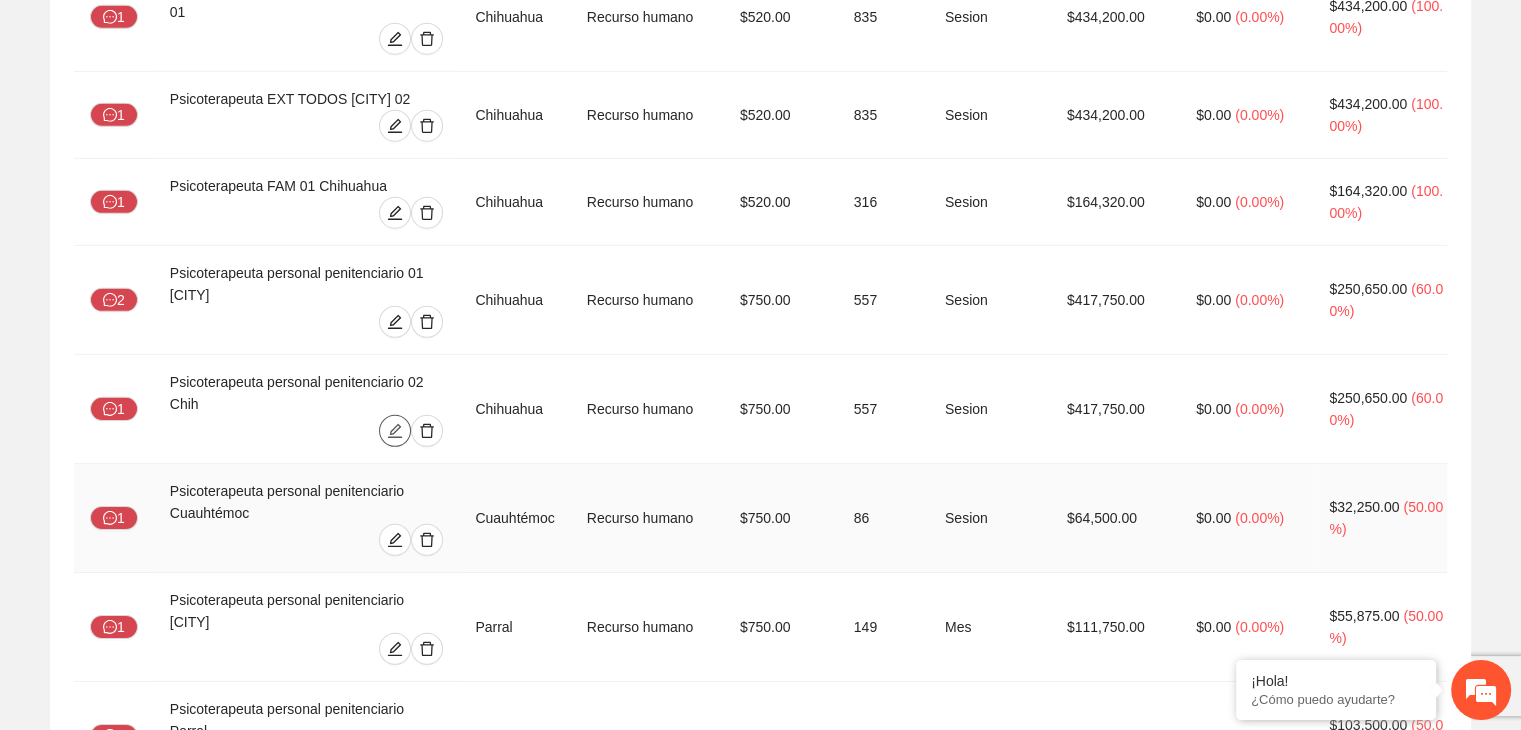 scroll, scrollTop: 6246, scrollLeft: 0, axis: vertical 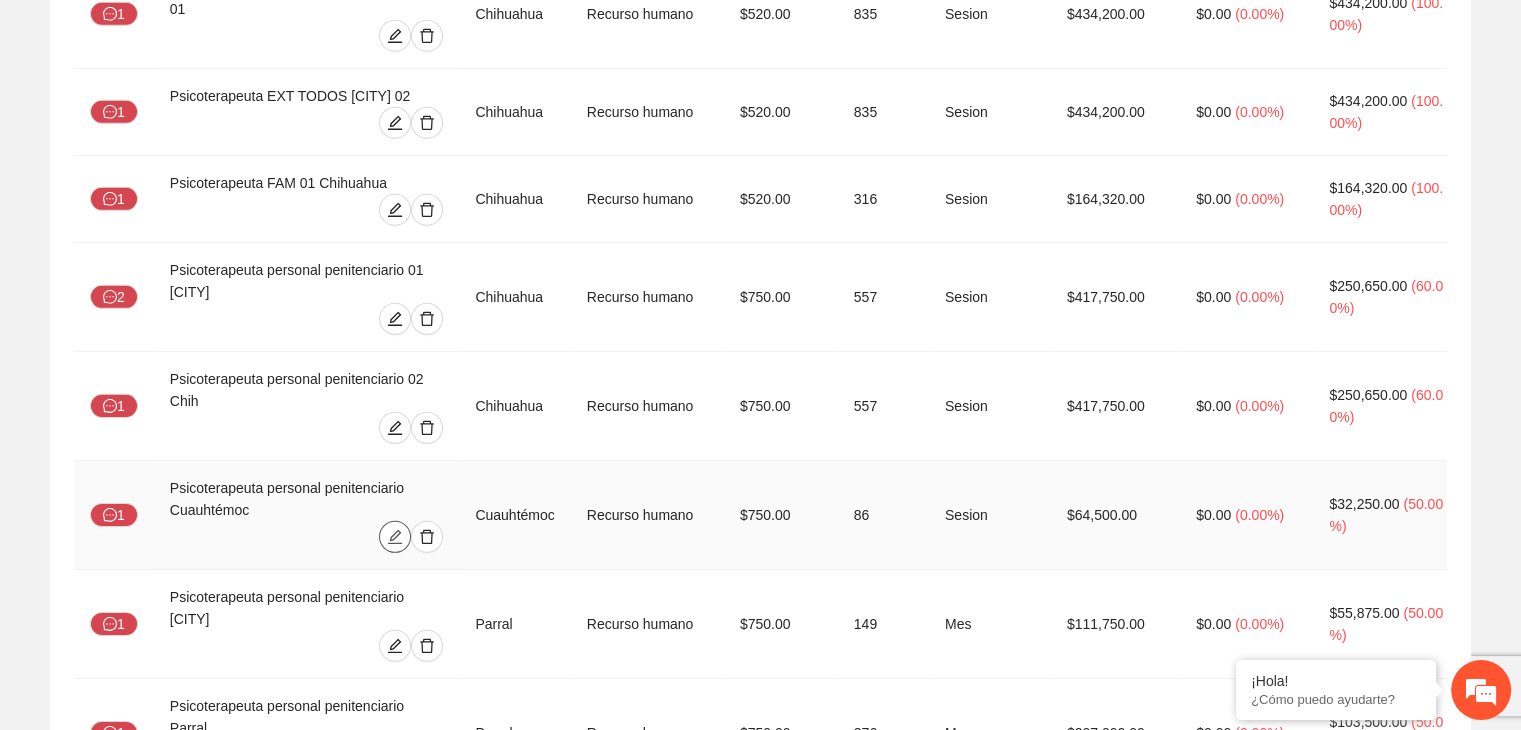 click 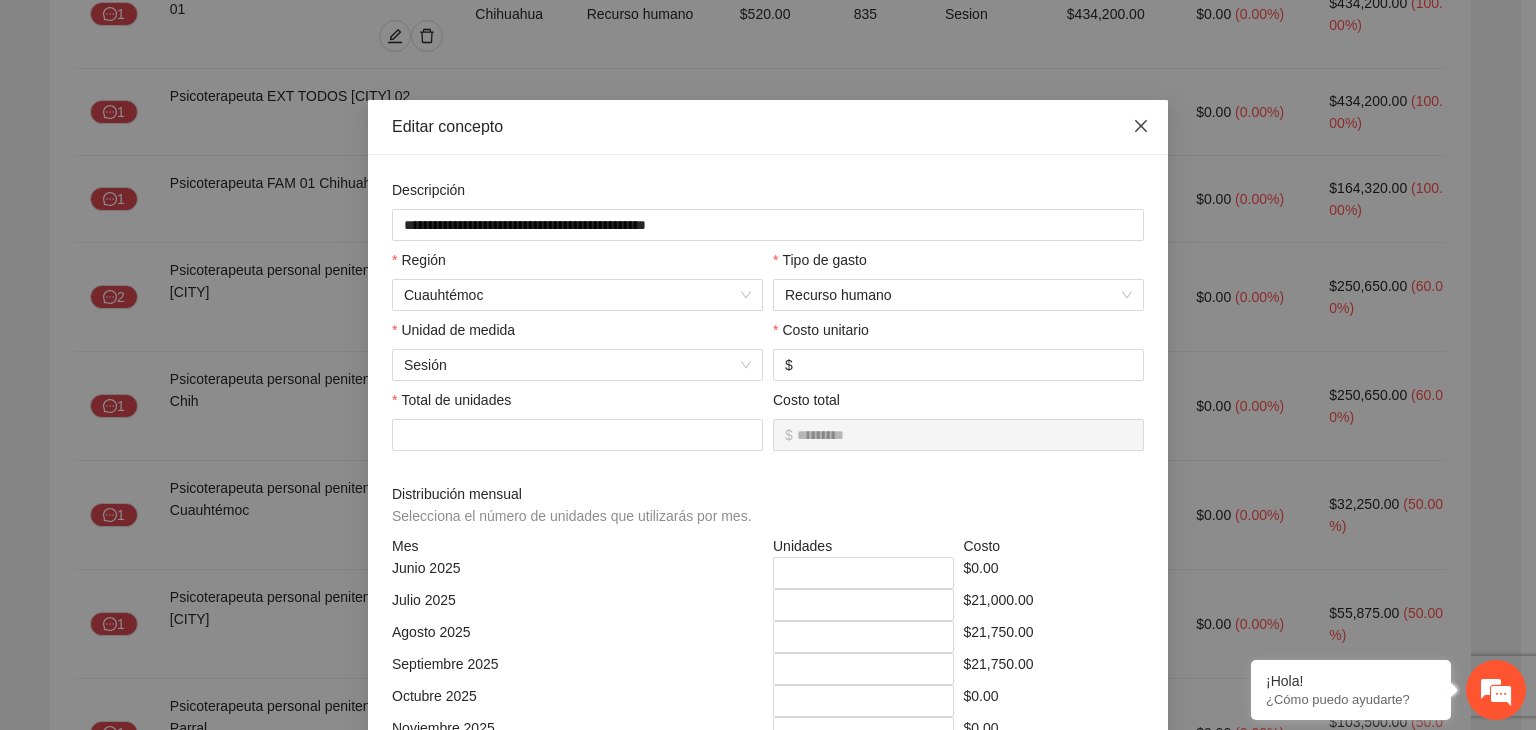 click 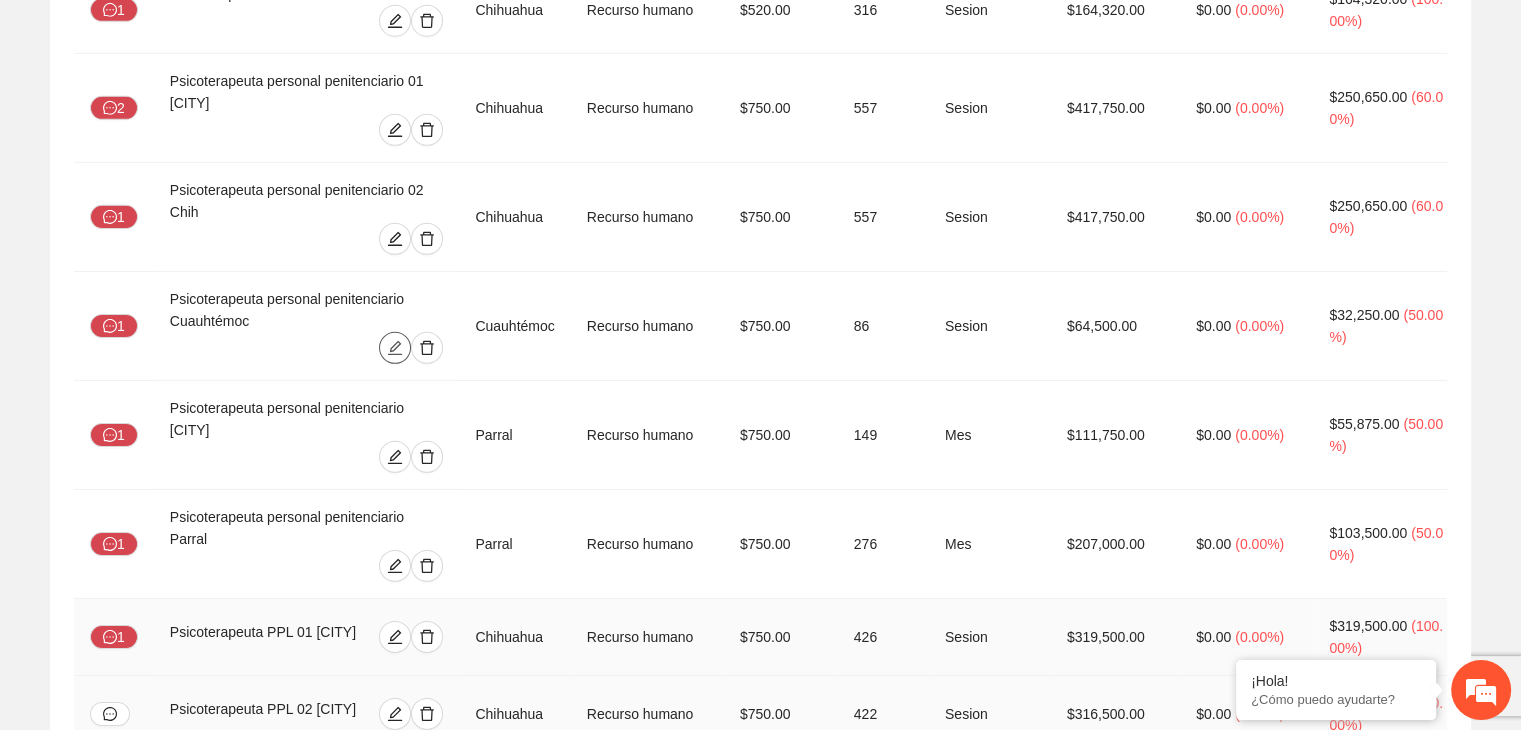 scroll, scrollTop: 6446, scrollLeft: 0, axis: vertical 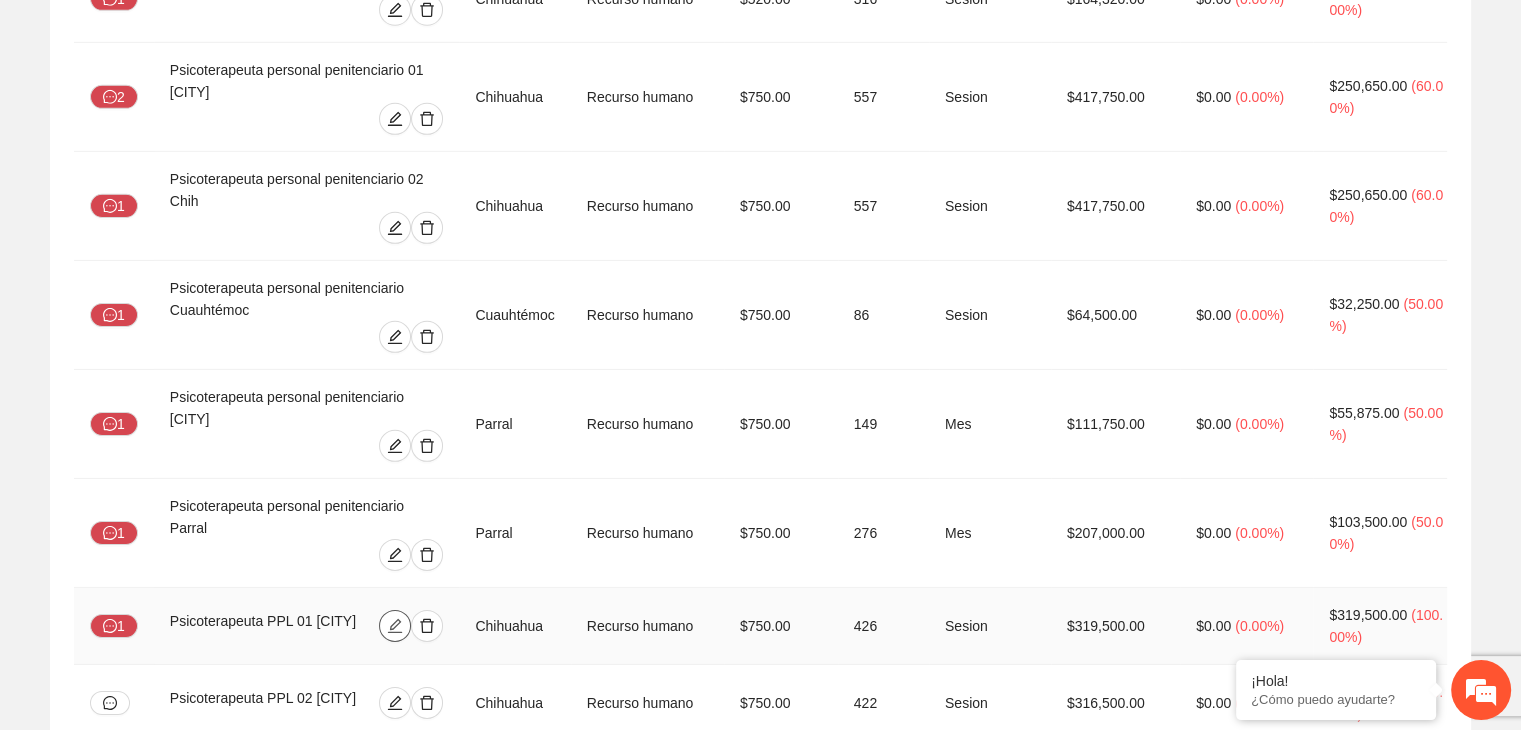 click 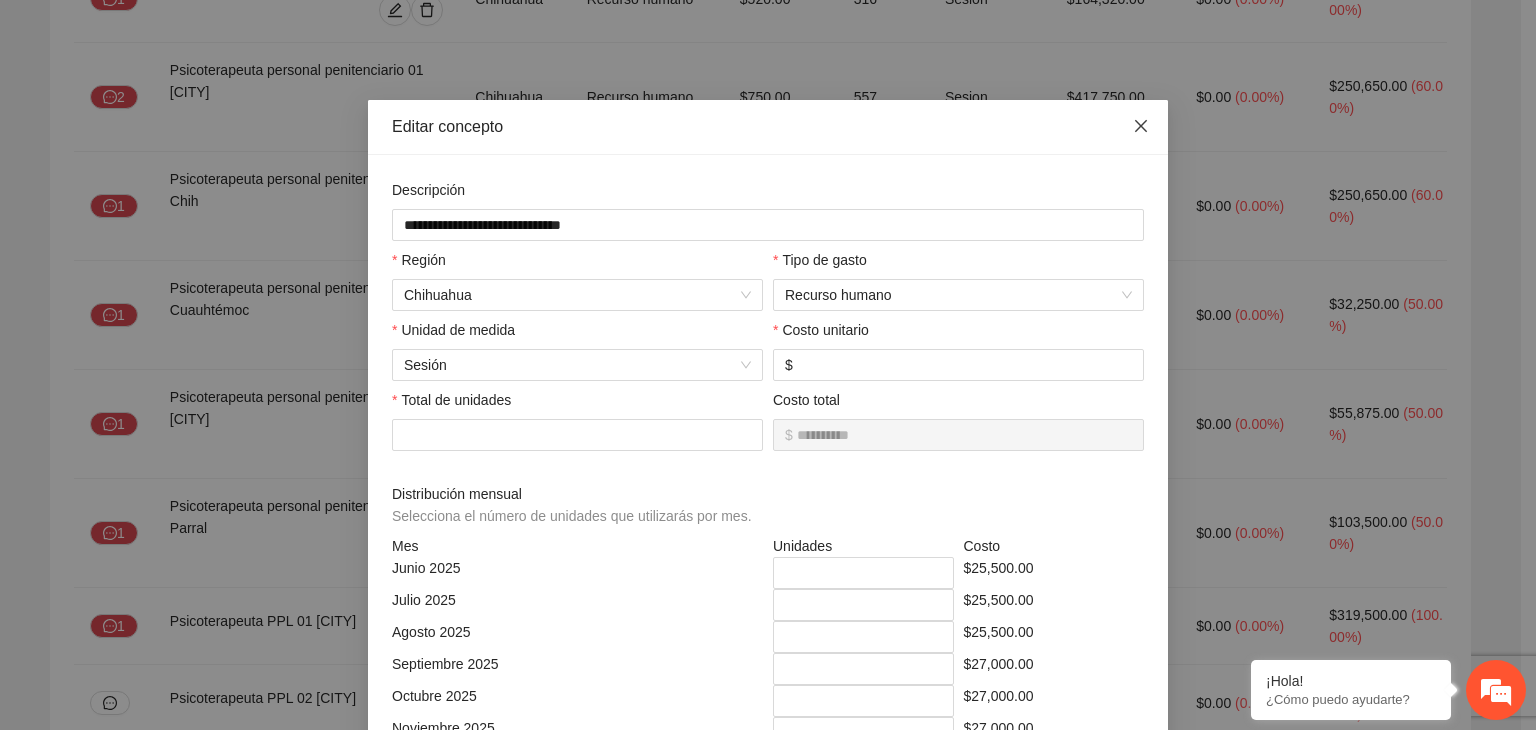 click 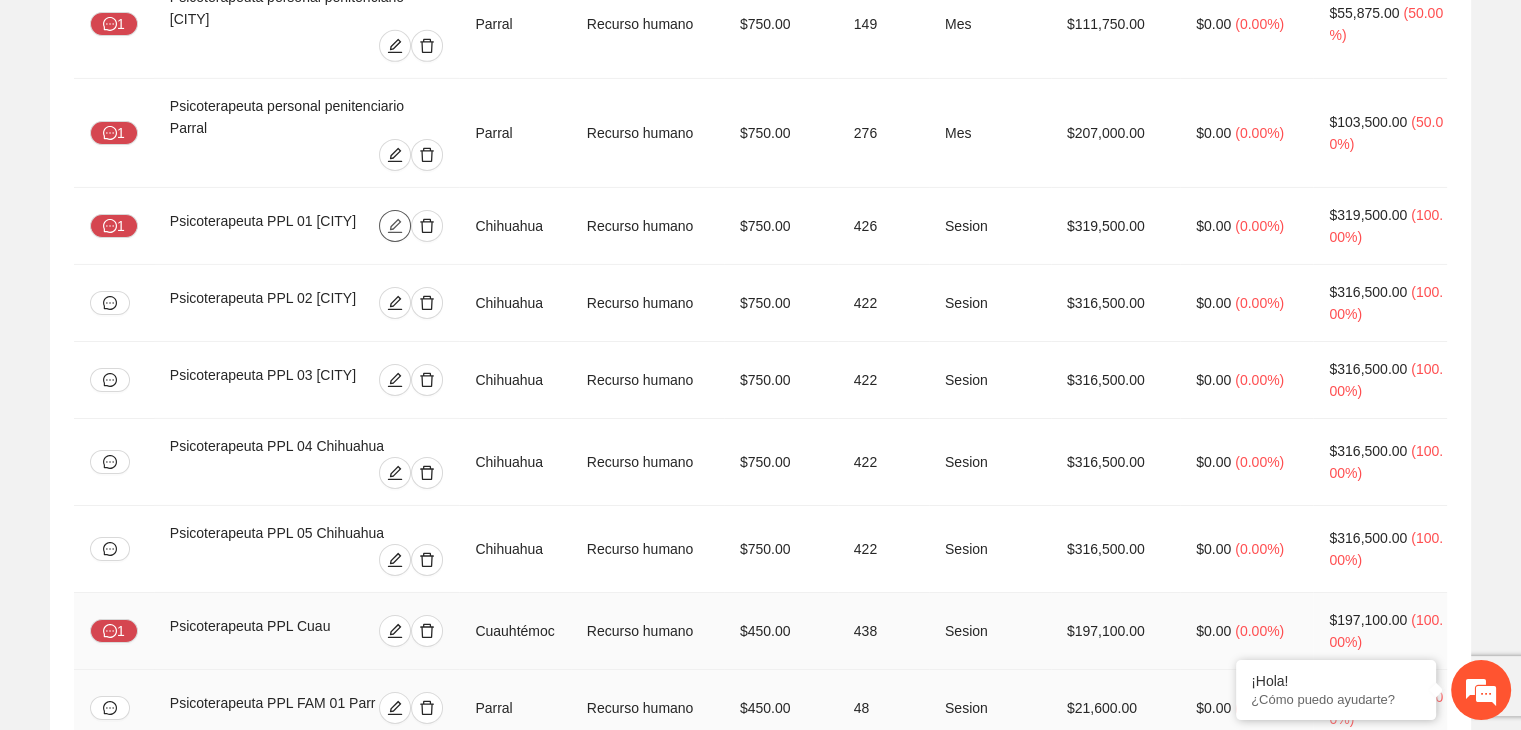 scroll, scrollTop: 6946, scrollLeft: 0, axis: vertical 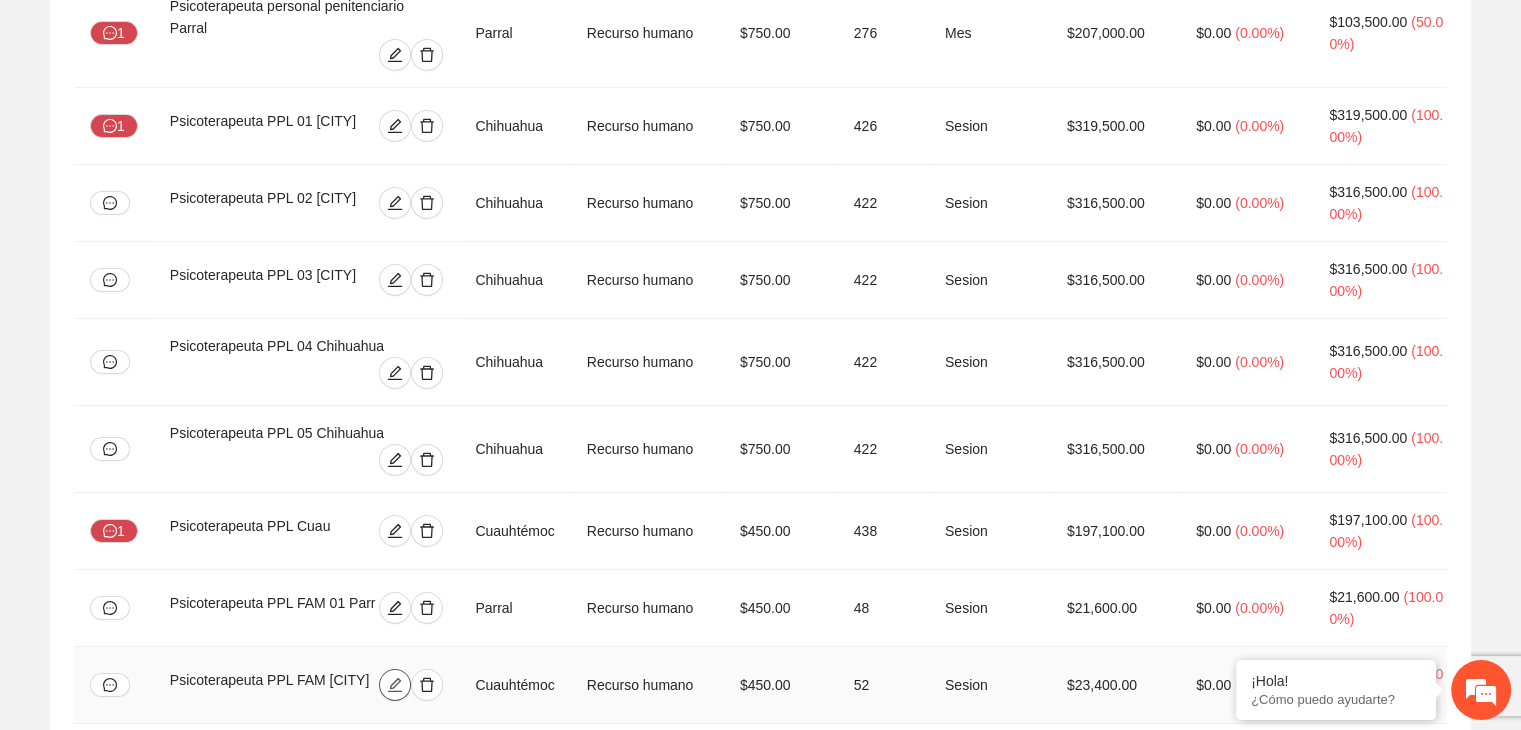 click 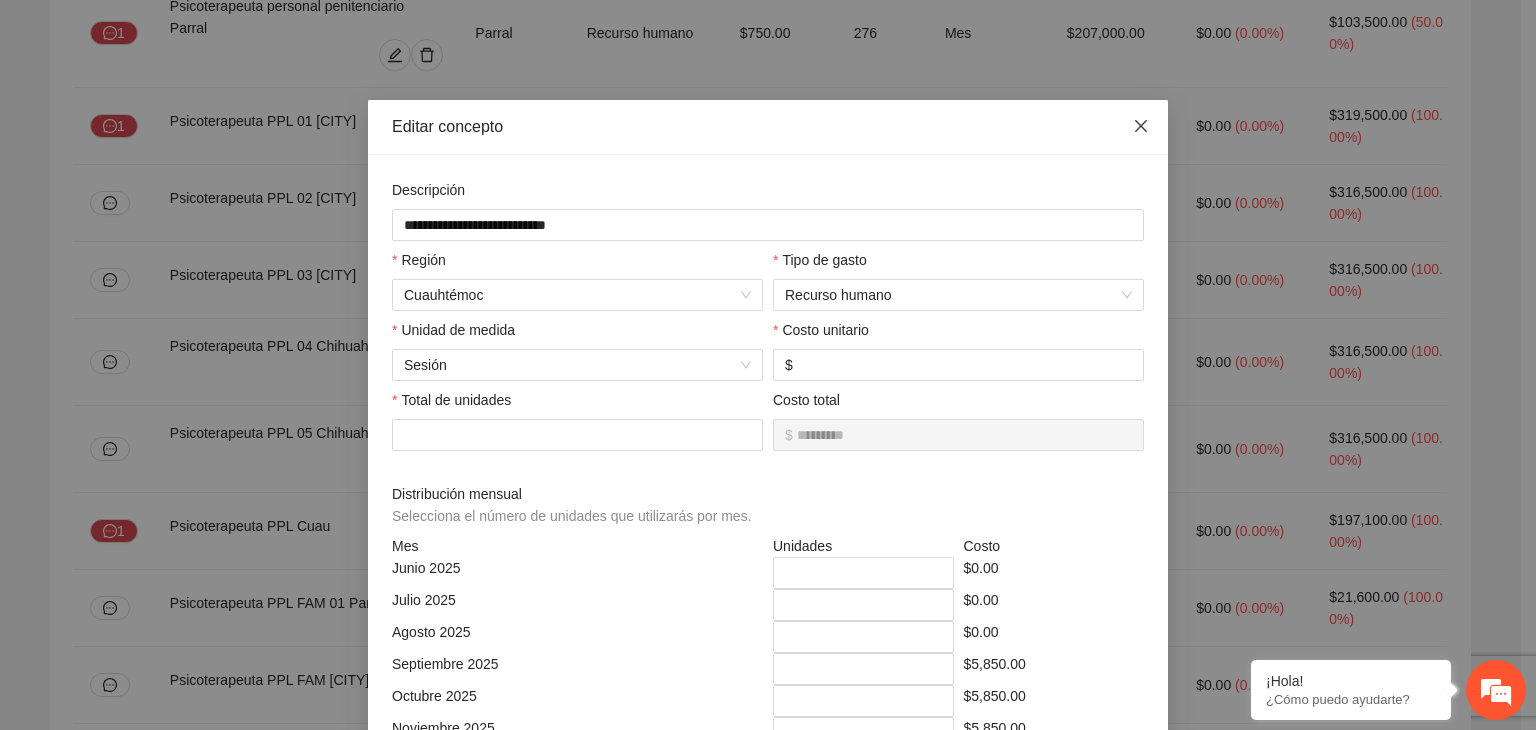 click 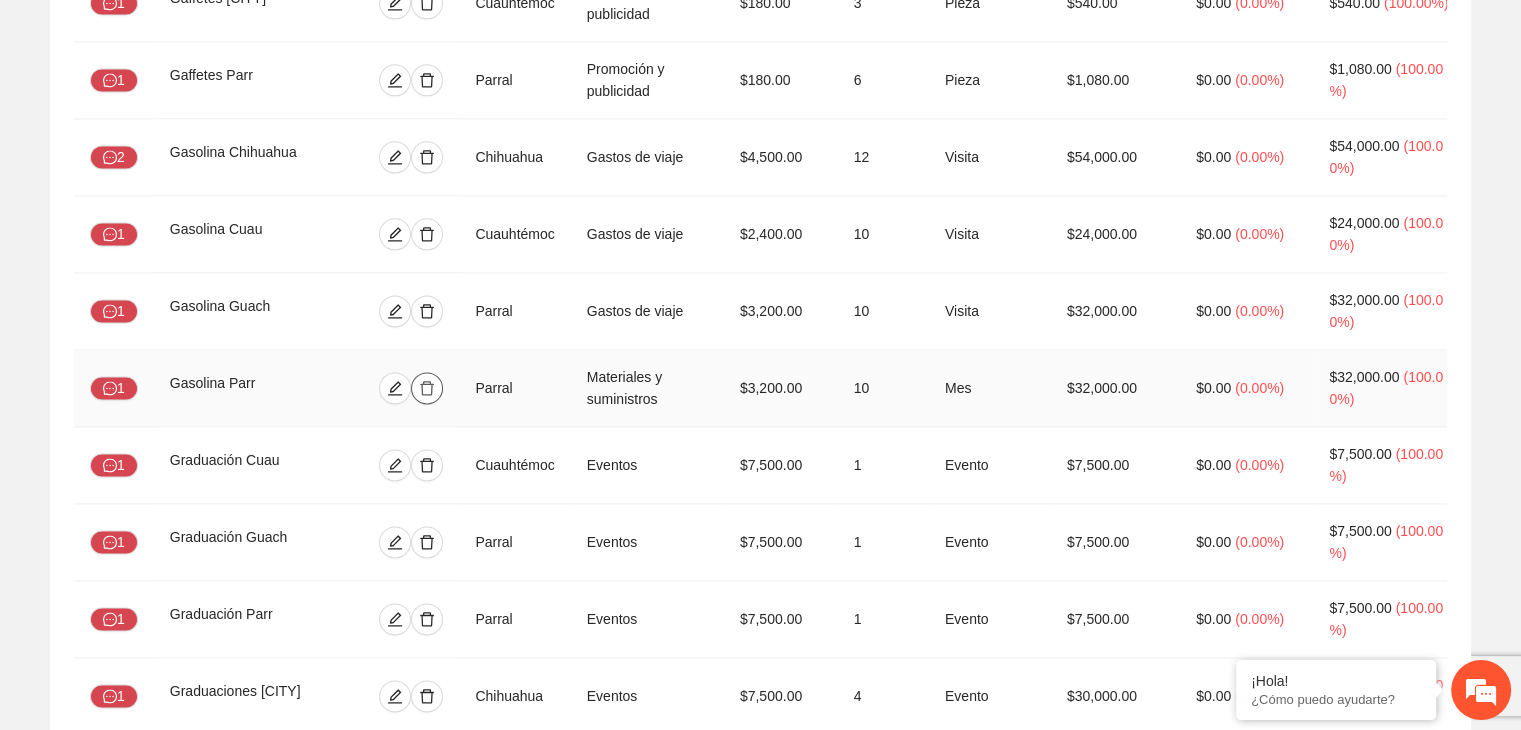 scroll, scrollTop: 2846, scrollLeft: 0, axis: vertical 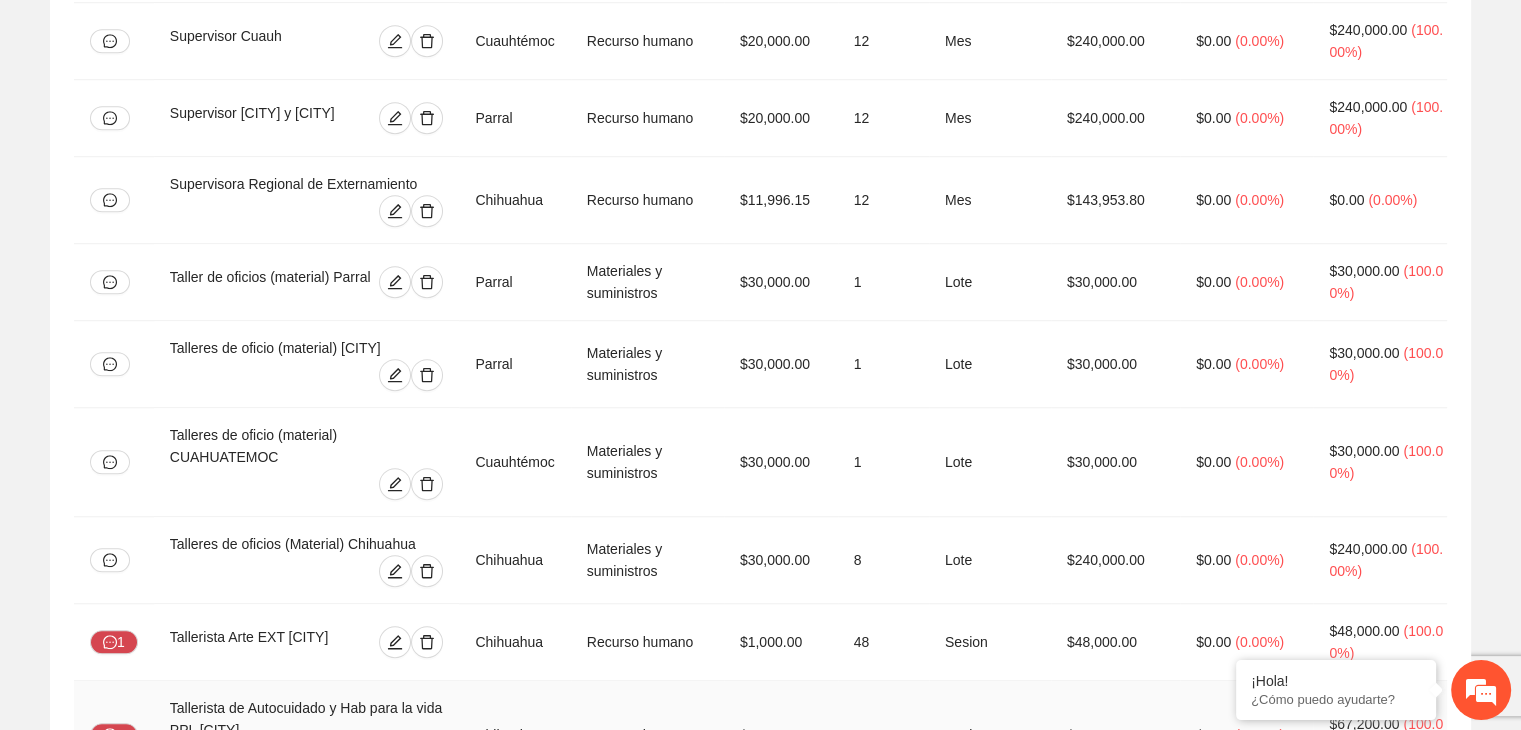 click 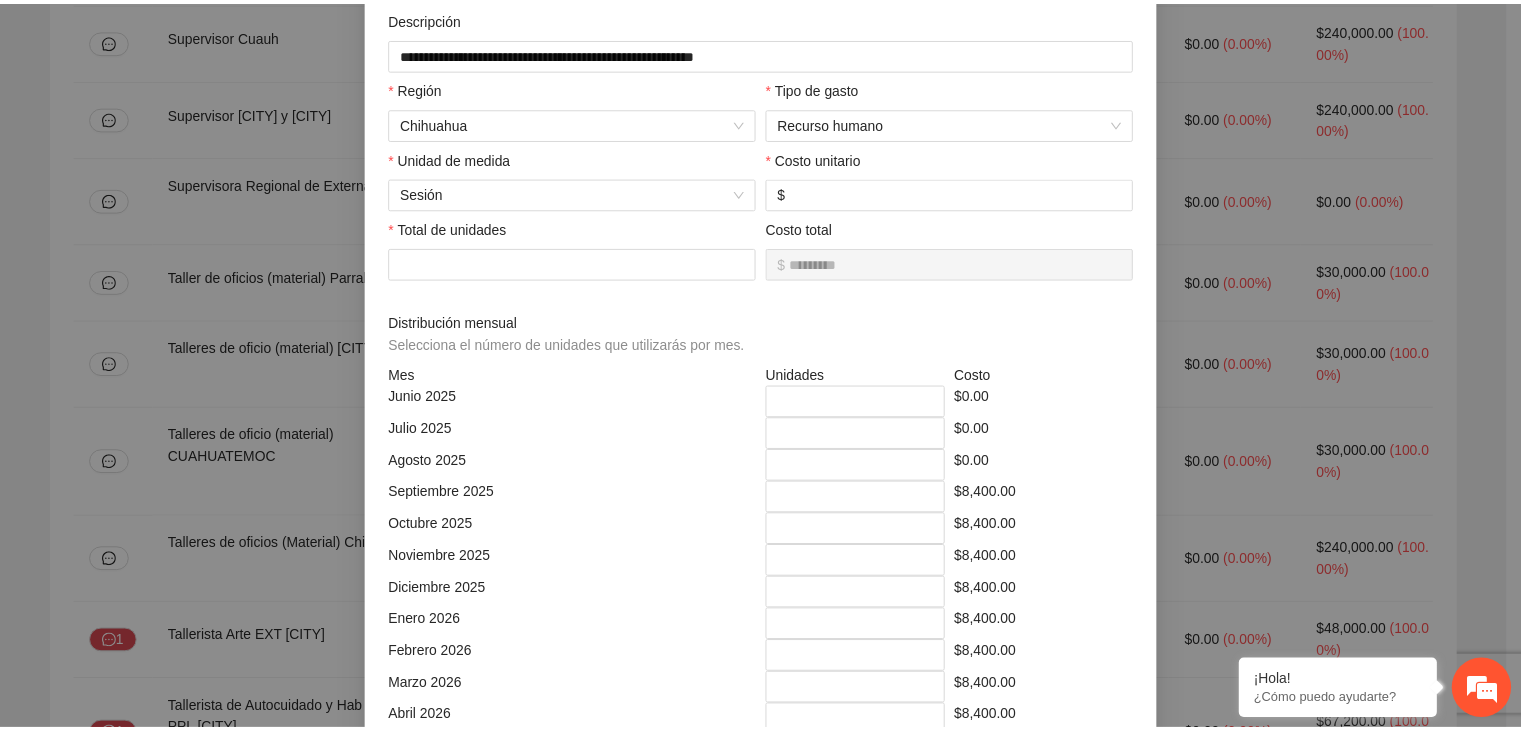 scroll, scrollTop: 0, scrollLeft: 0, axis: both 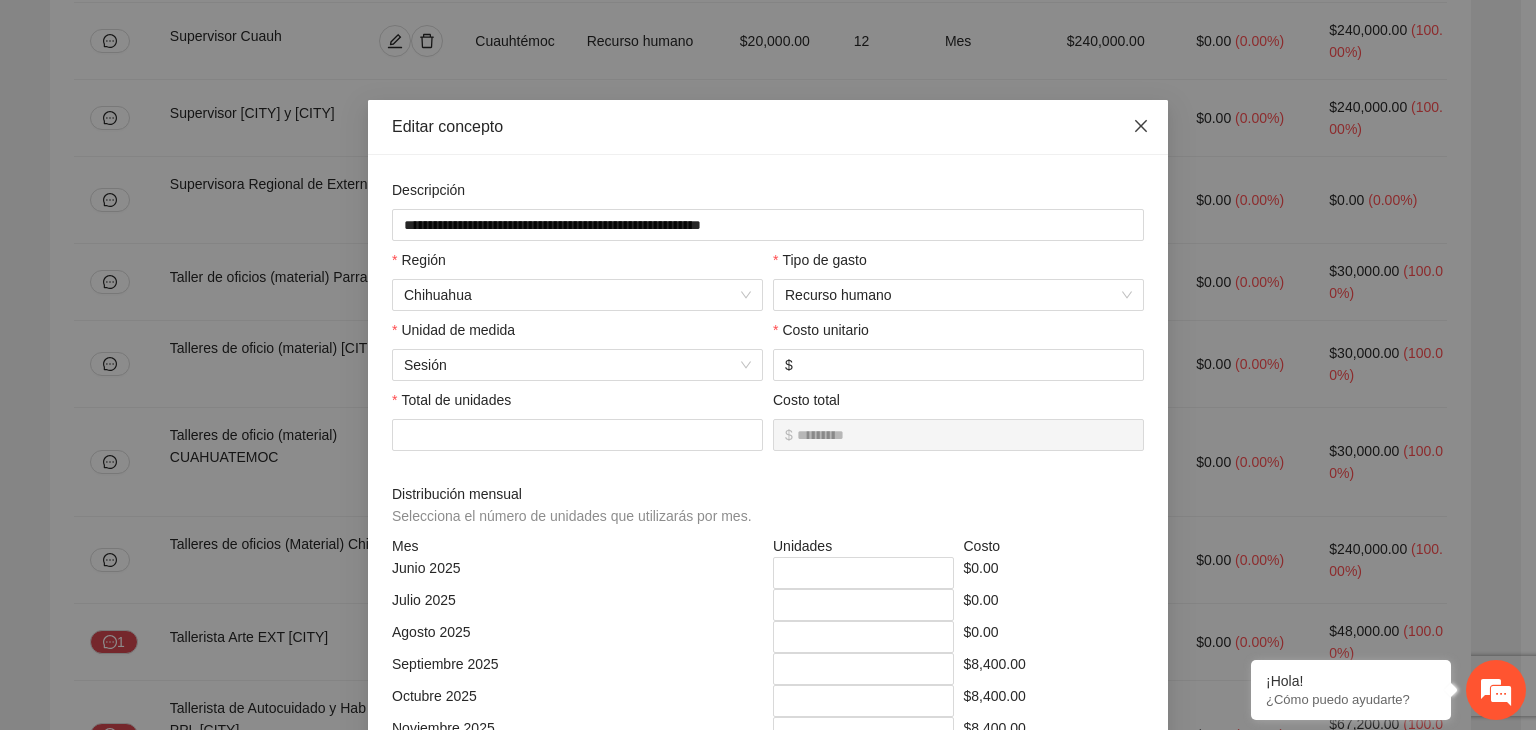 click 